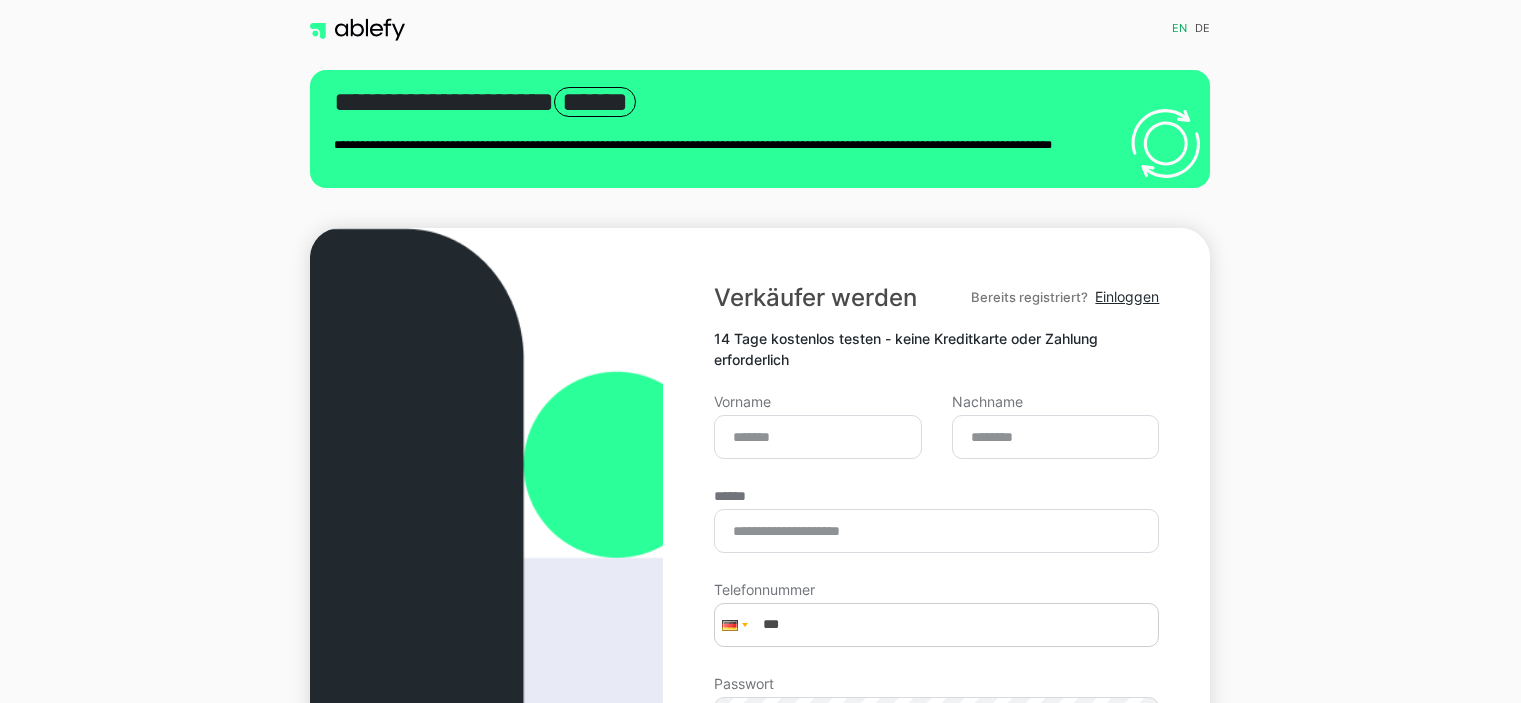 scroll, scrollTop: 0, scrollLeft: 0, axis: both 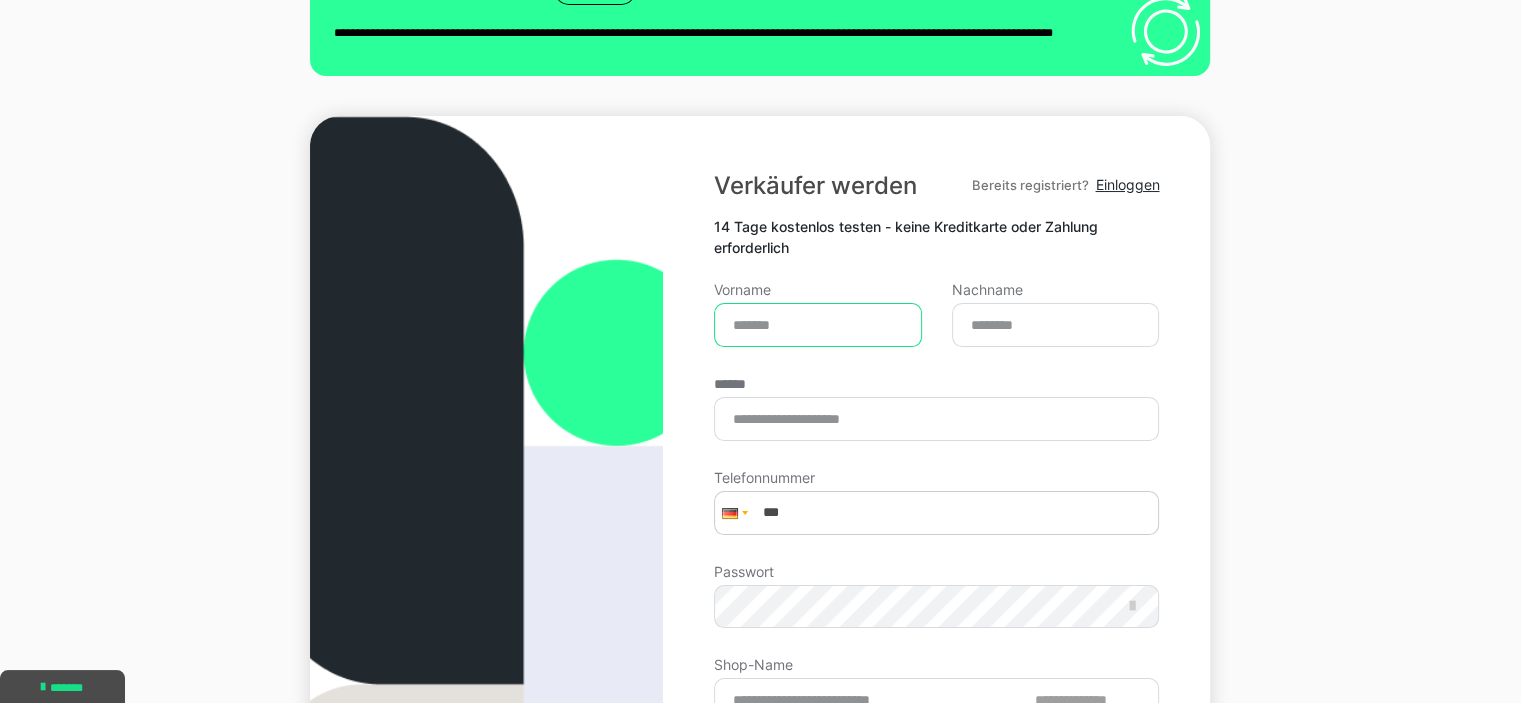 click on "Vorname" at bounding box center (818, 325) 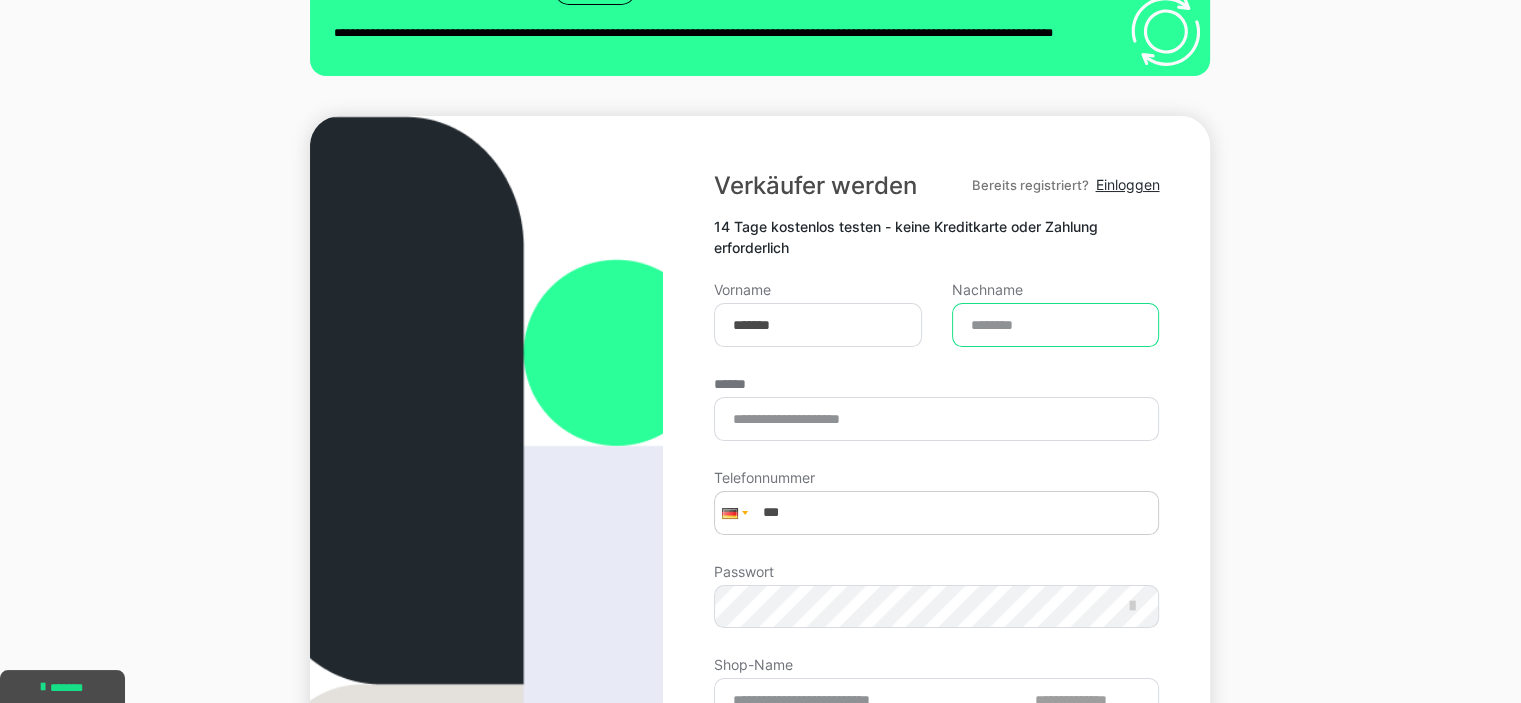 type on "********" 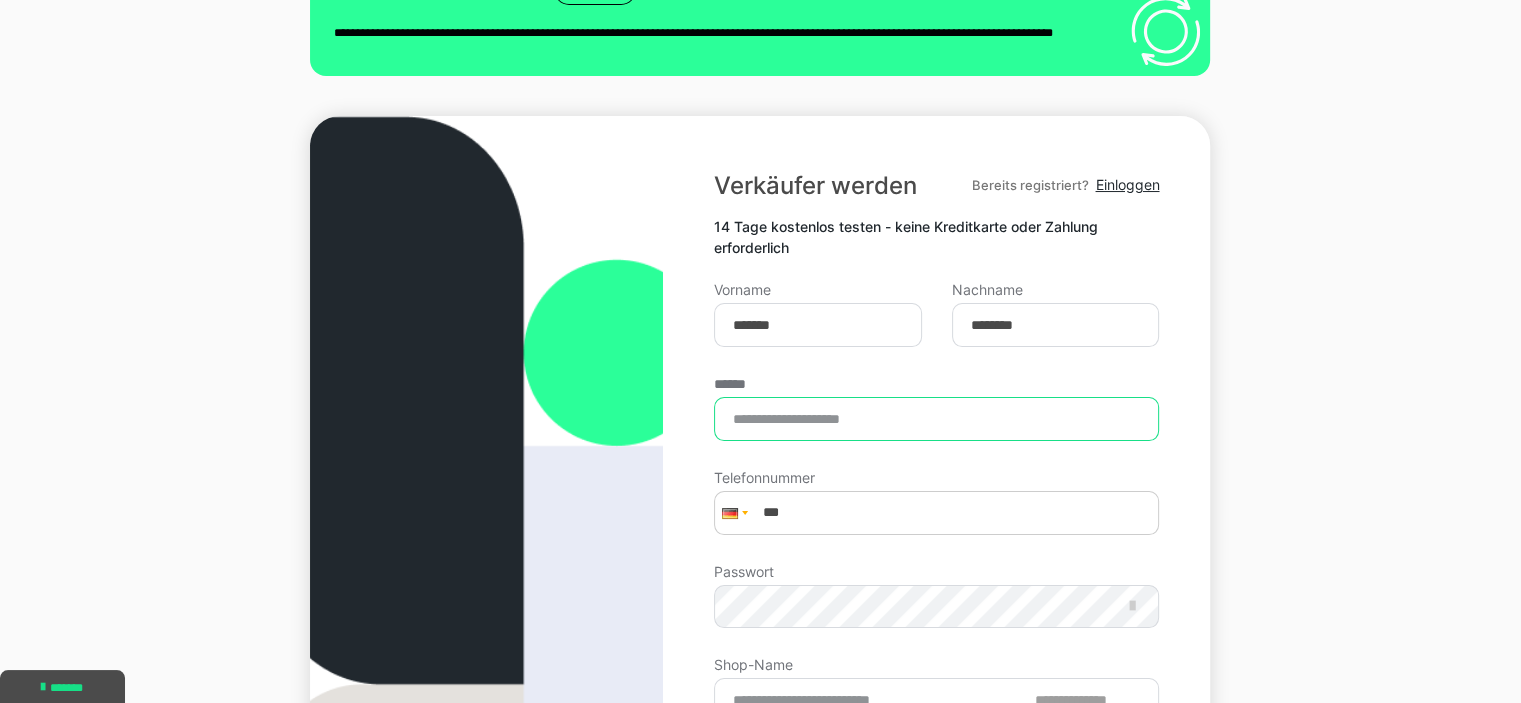 type on "**********" 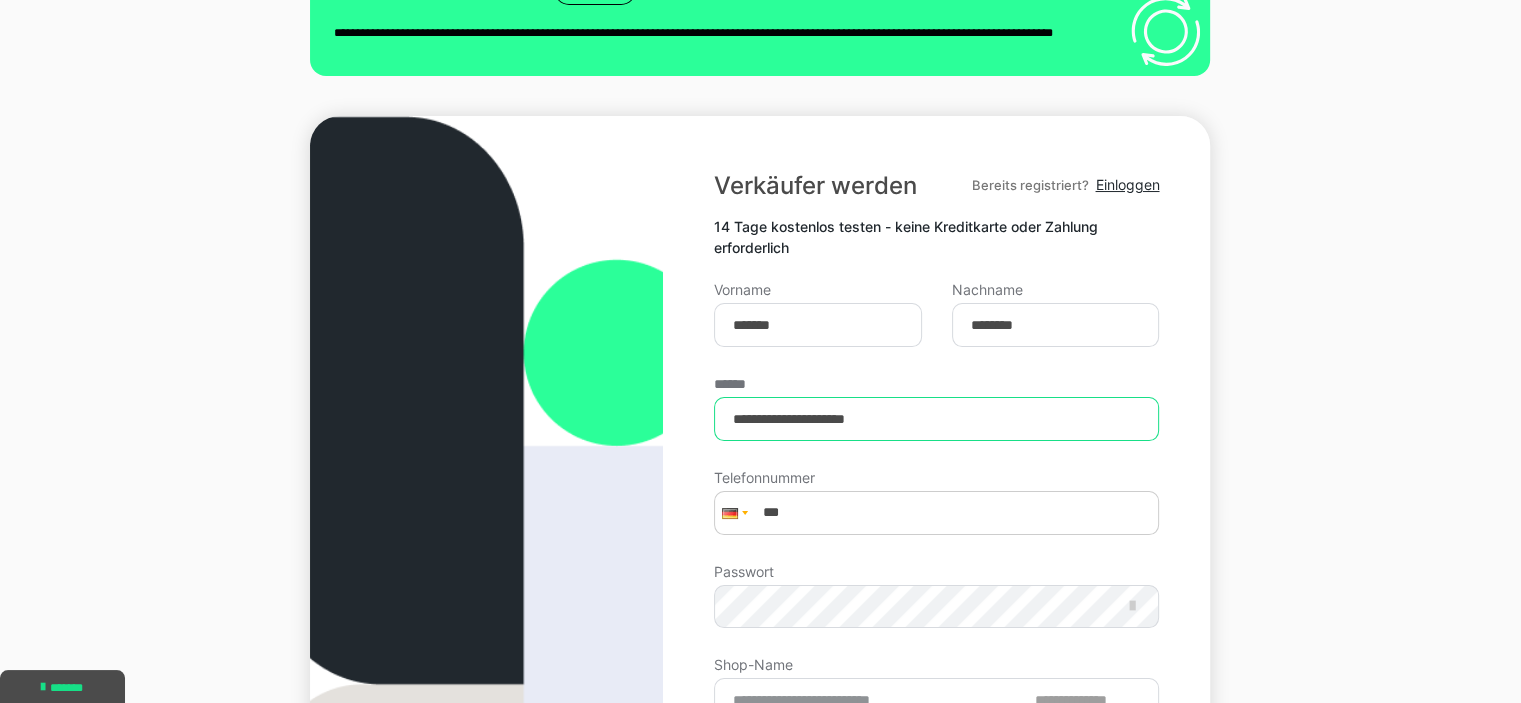 type on "**********" 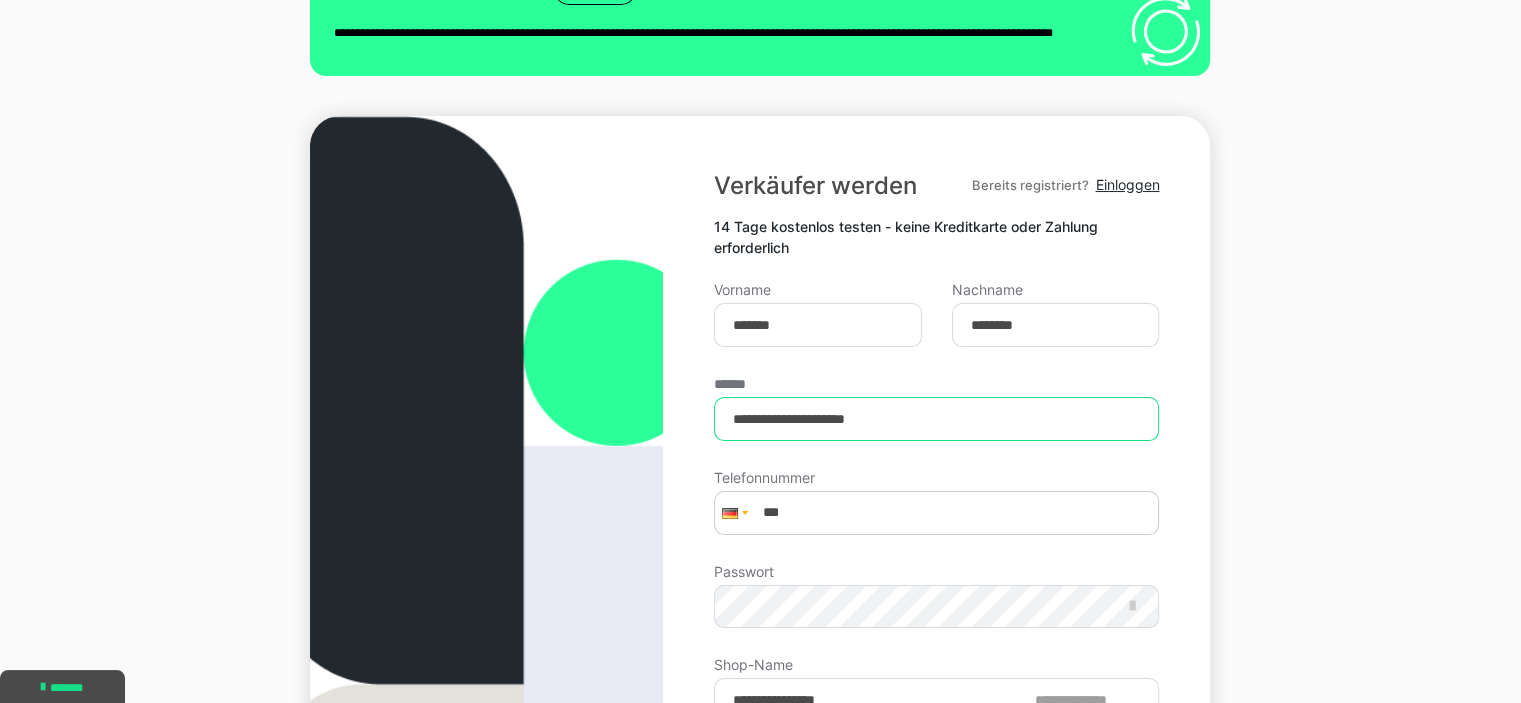 click on "**********" at bounding box center [936, 419] 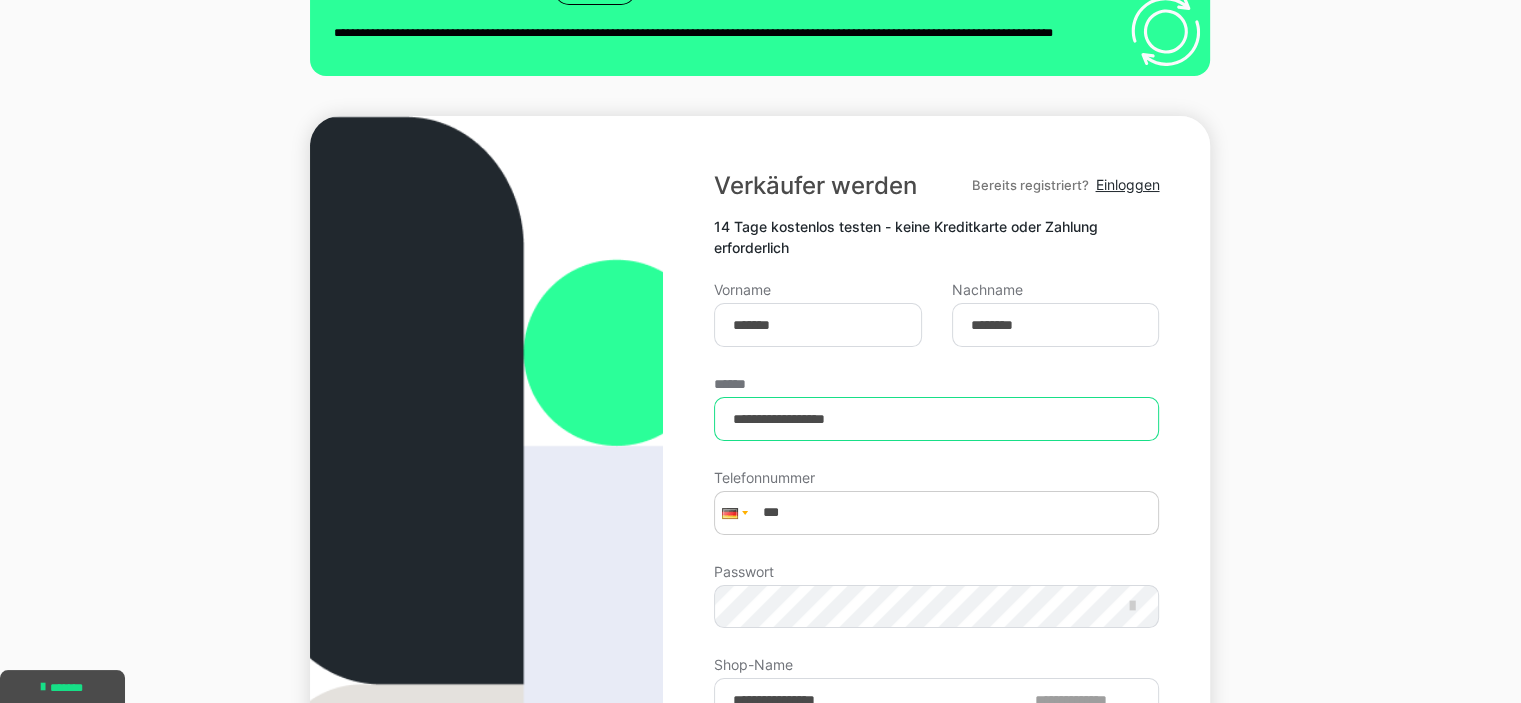 type on "**********" 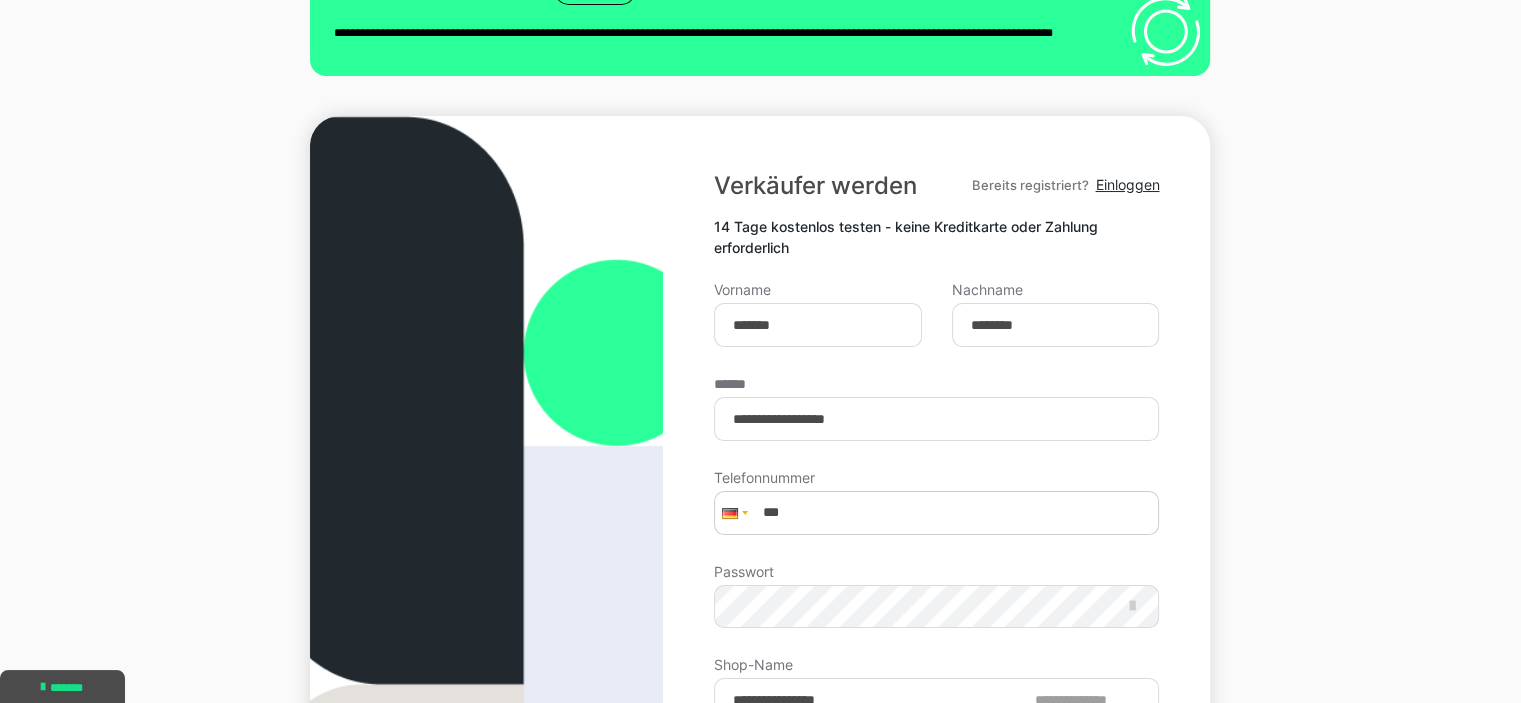 click on "**********" at bounding box center [936, 613] 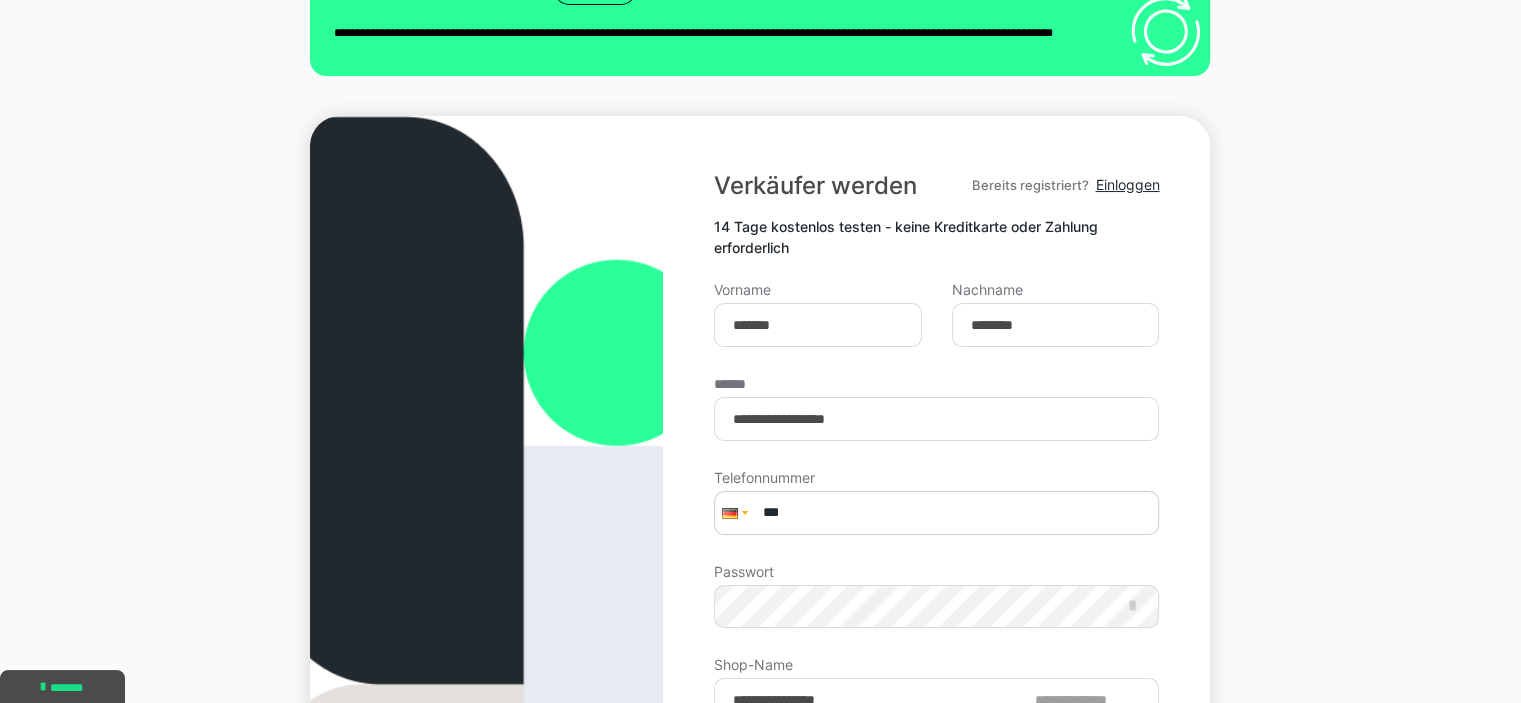 click on "***" at bounding box center [936, 513] 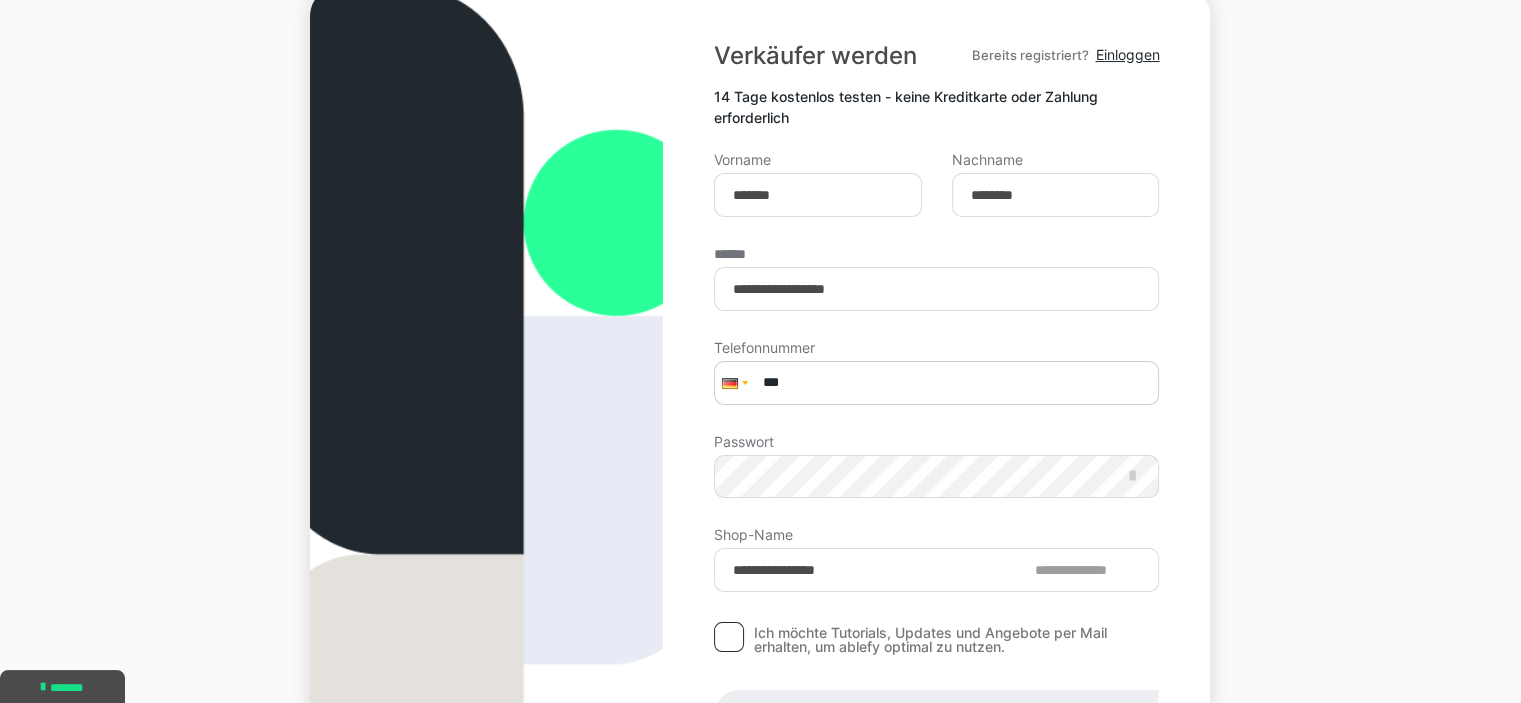 scroll, scrollTop: 244, scrollLeft: 0, axis: vertical 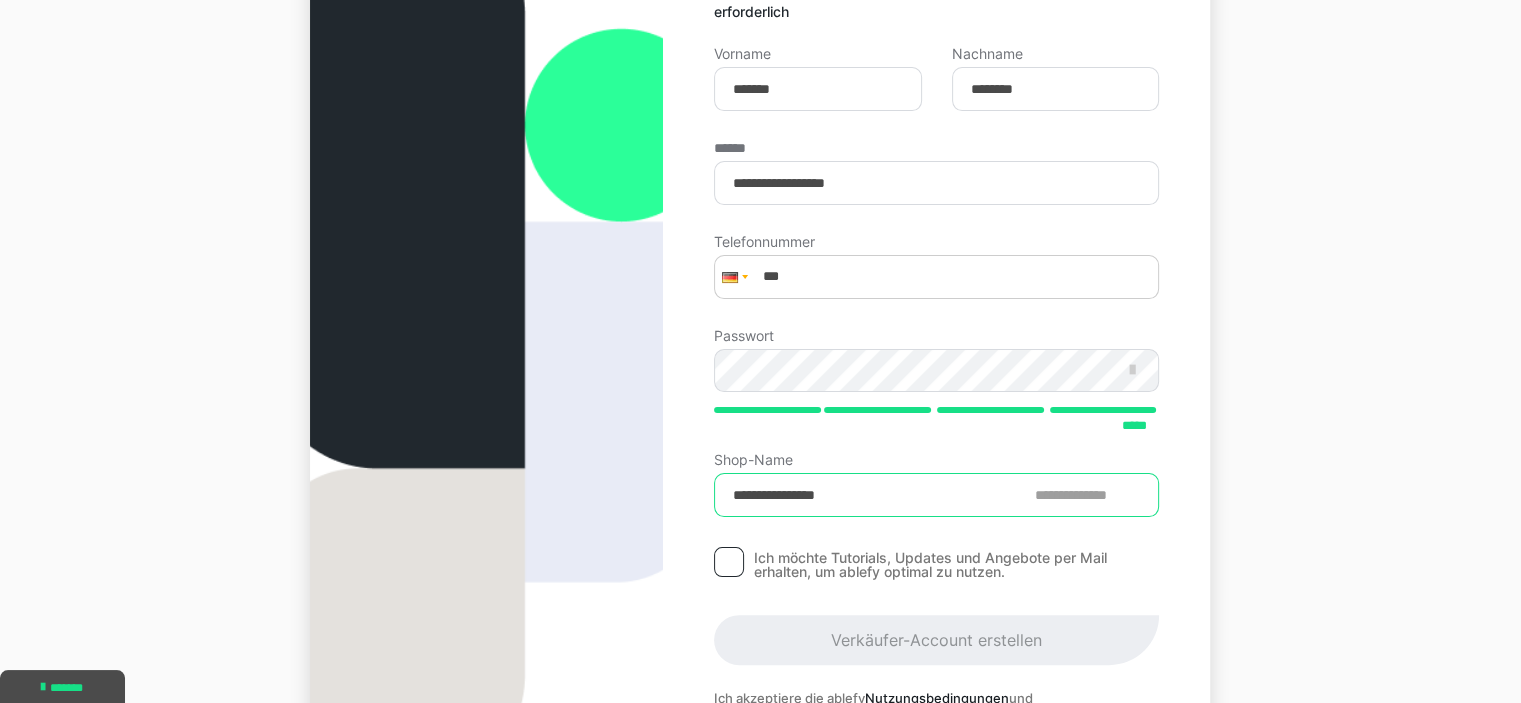 click on "**********" at bounding box center (936, 495) 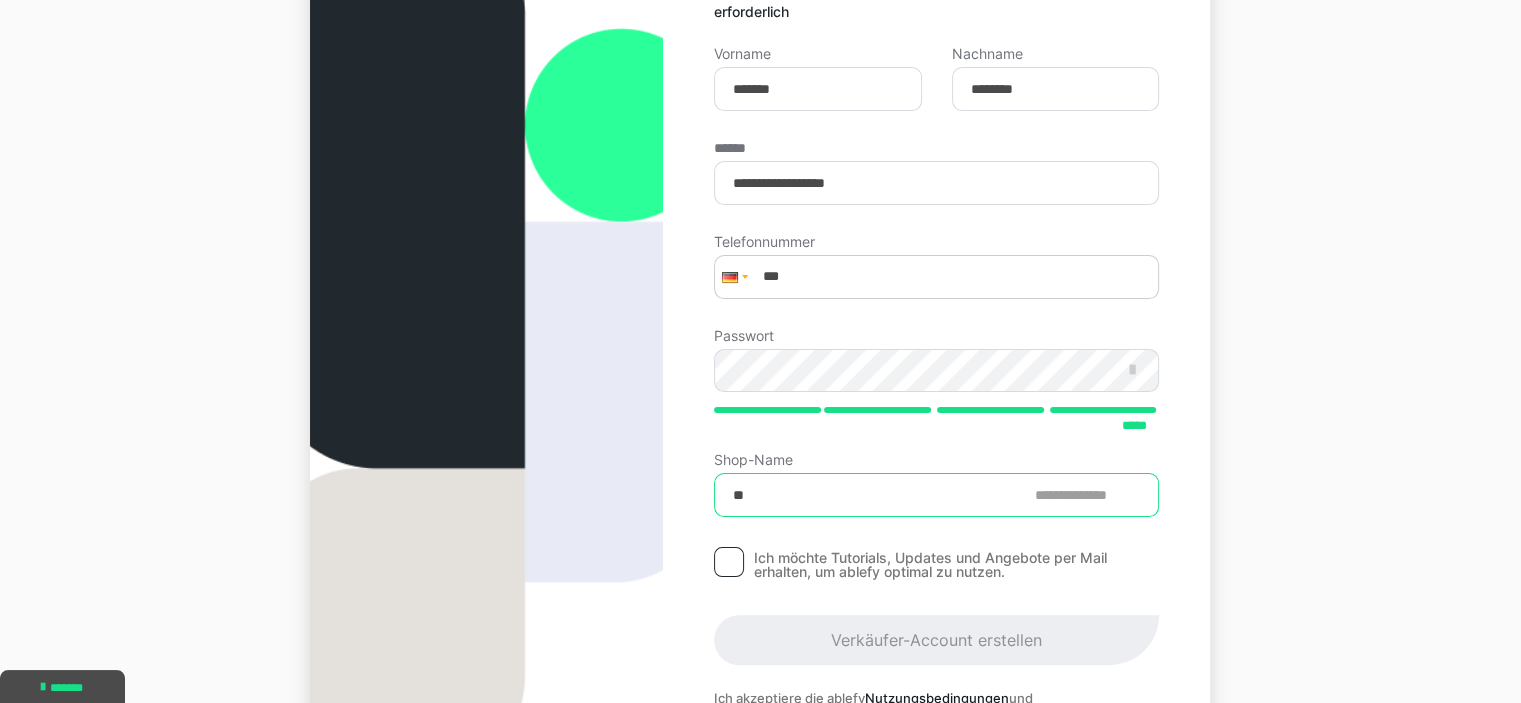 type on "*" 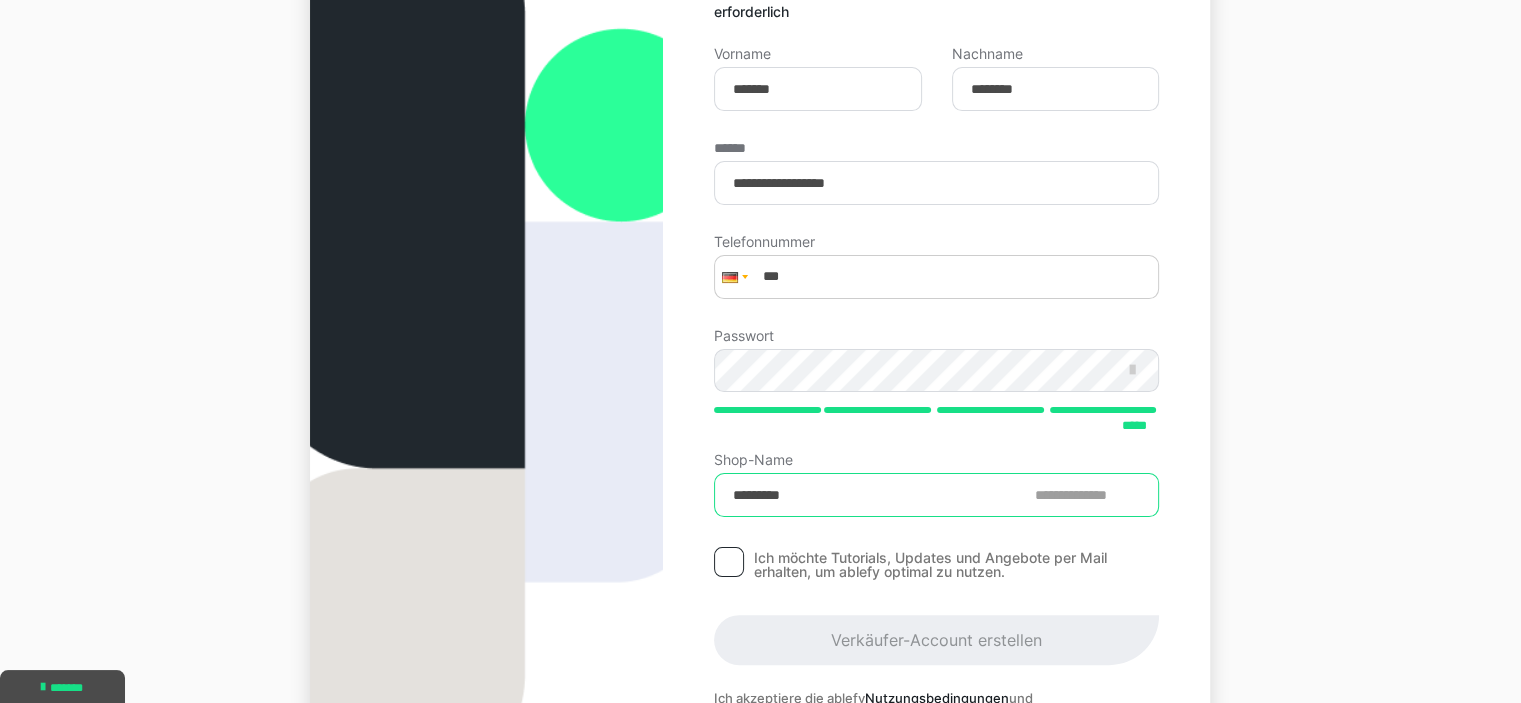 click on "*********" at bounding box center (936, 495) 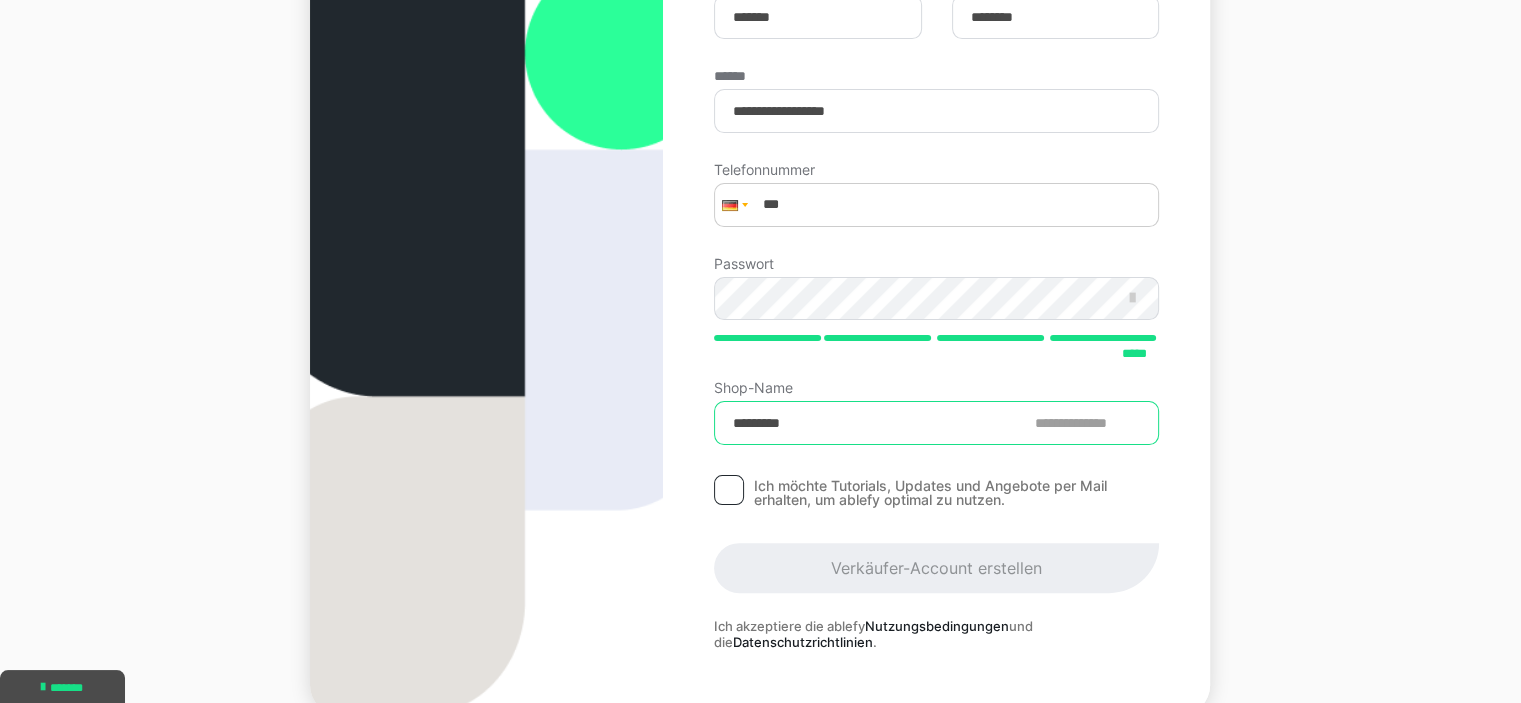 scroll, scrollTop: 424, scrollLeft: 0, axis: vertical 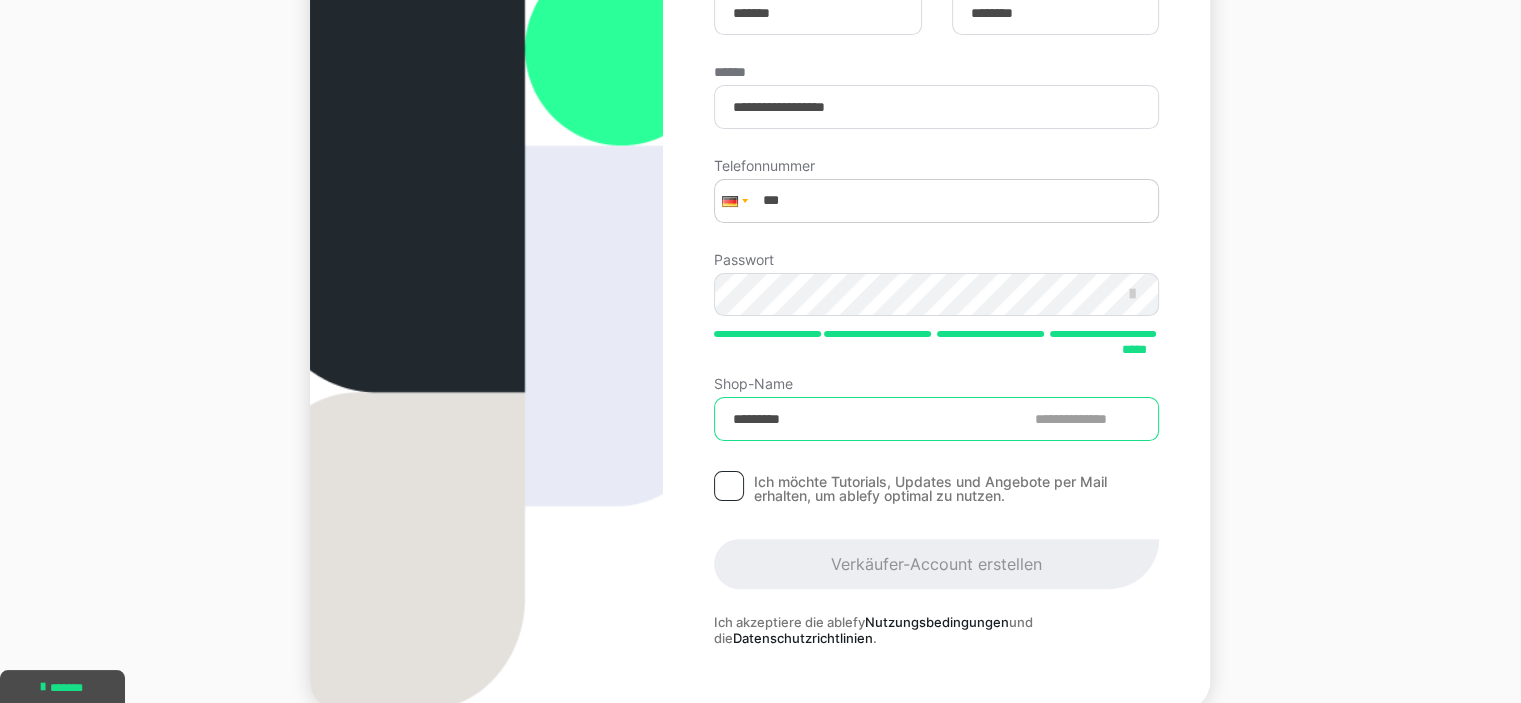 type on "*********" 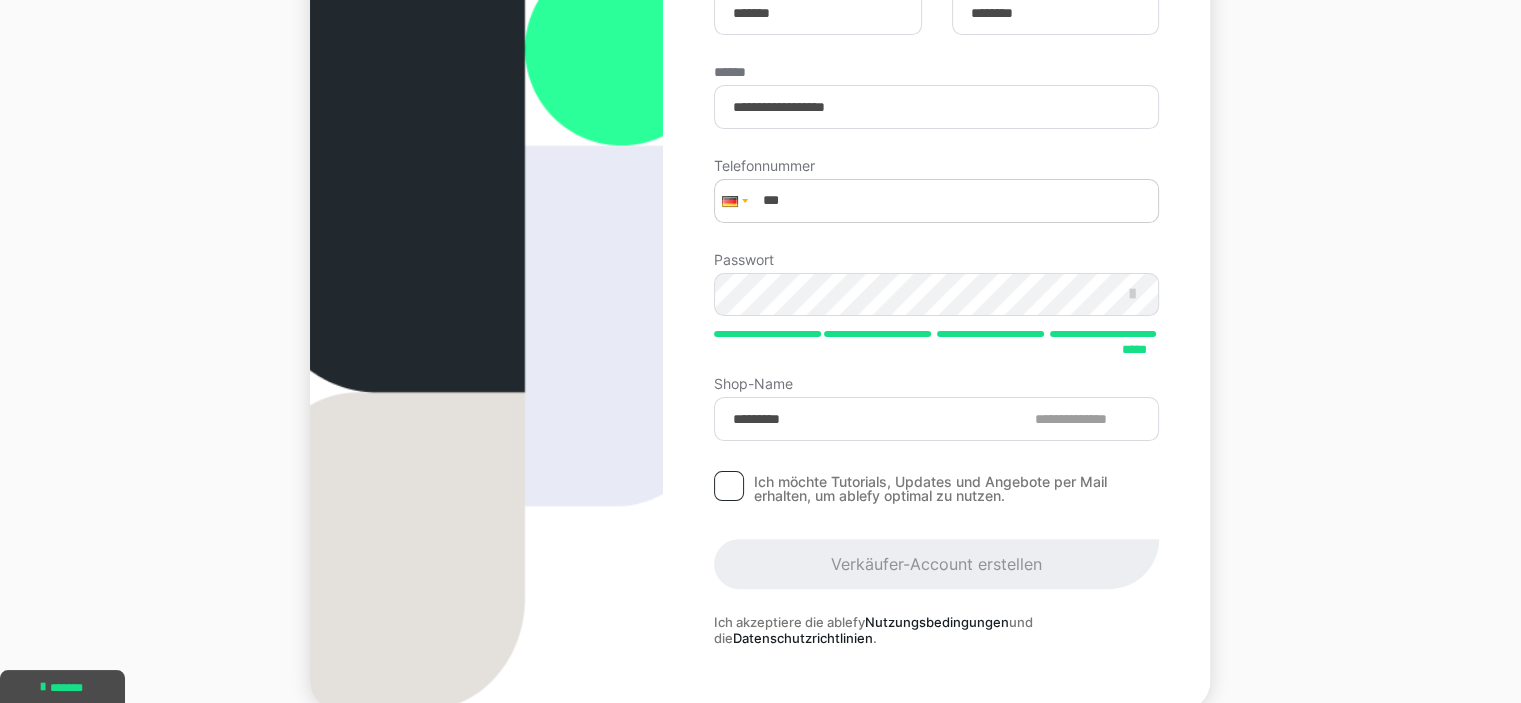 click at bounding box center (729, 486) 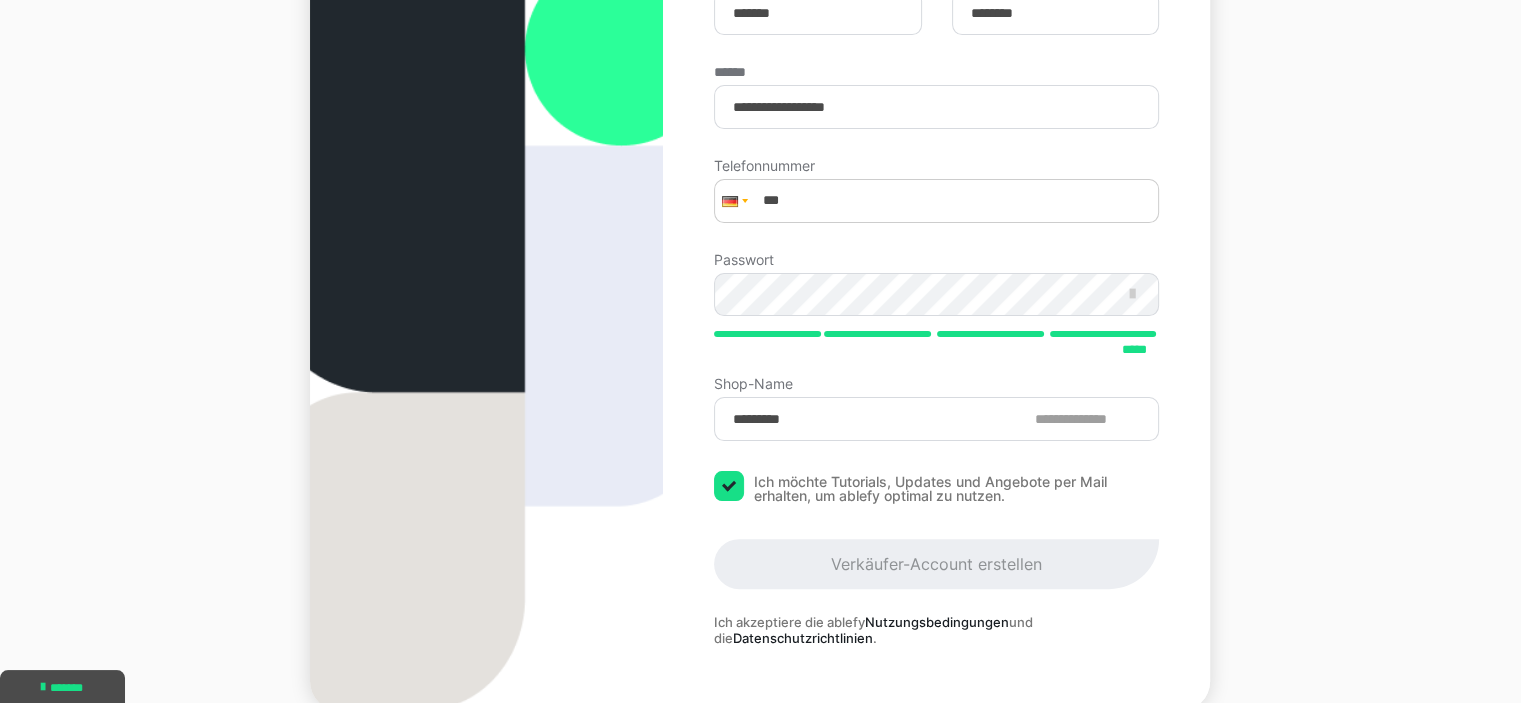 checkbox on "****" 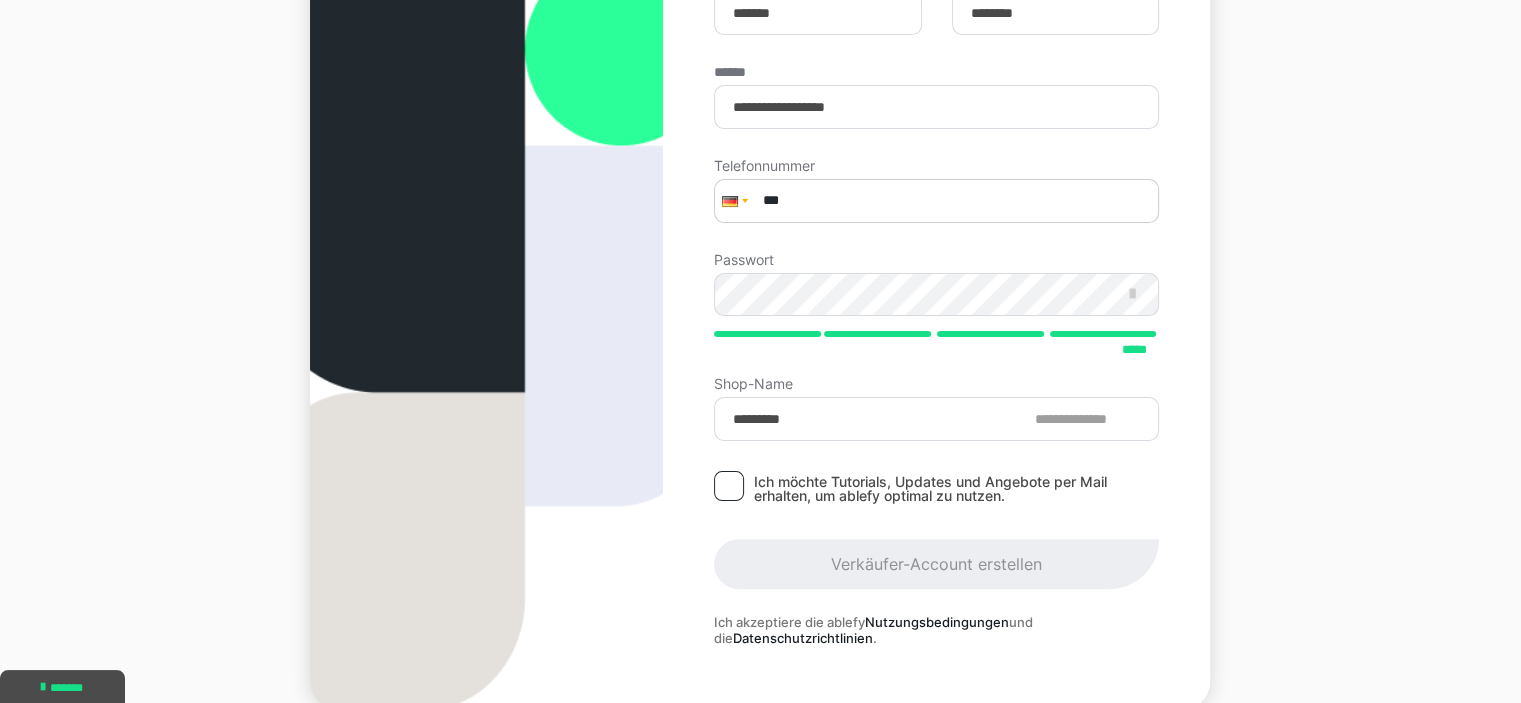 click on "***" at bounding box center (936, 201) 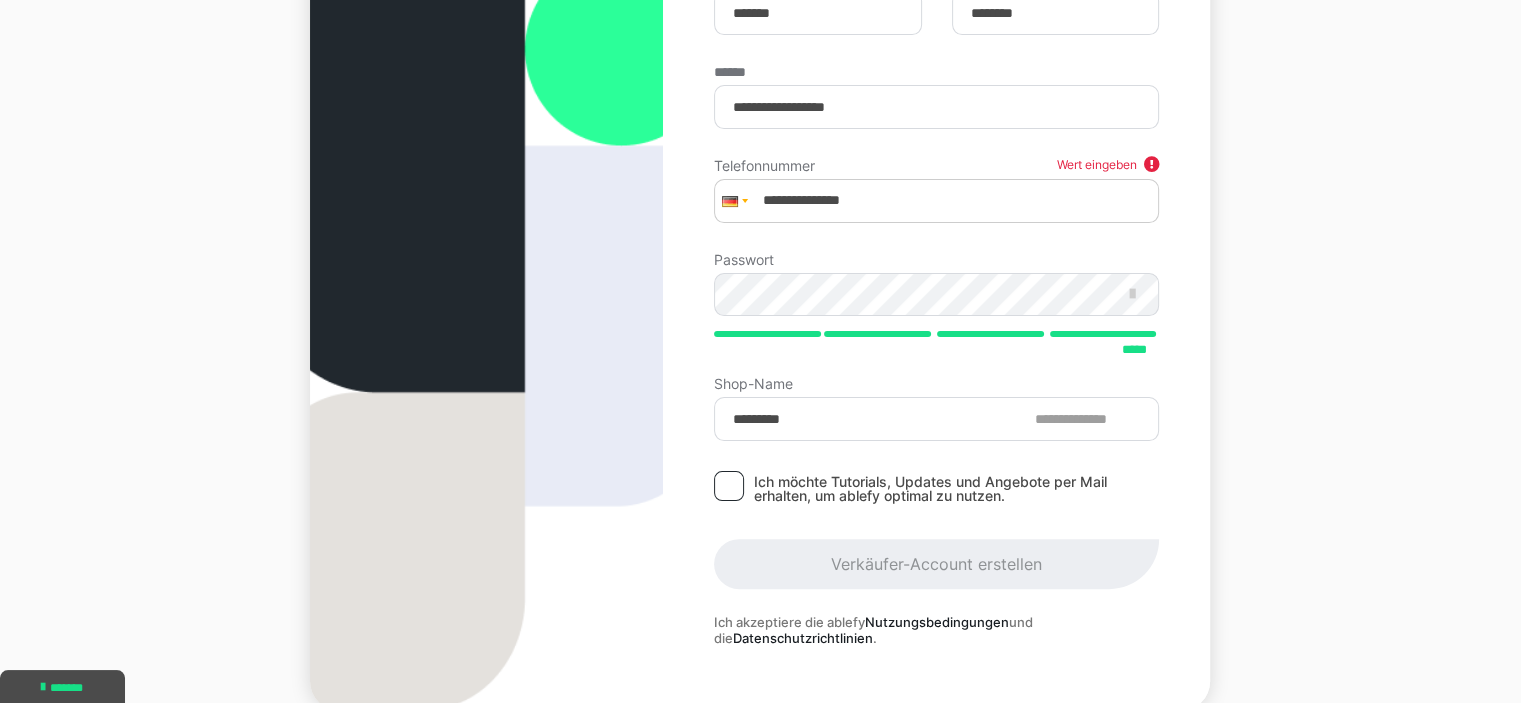 click on "**********" at bounding box center (936, 316) 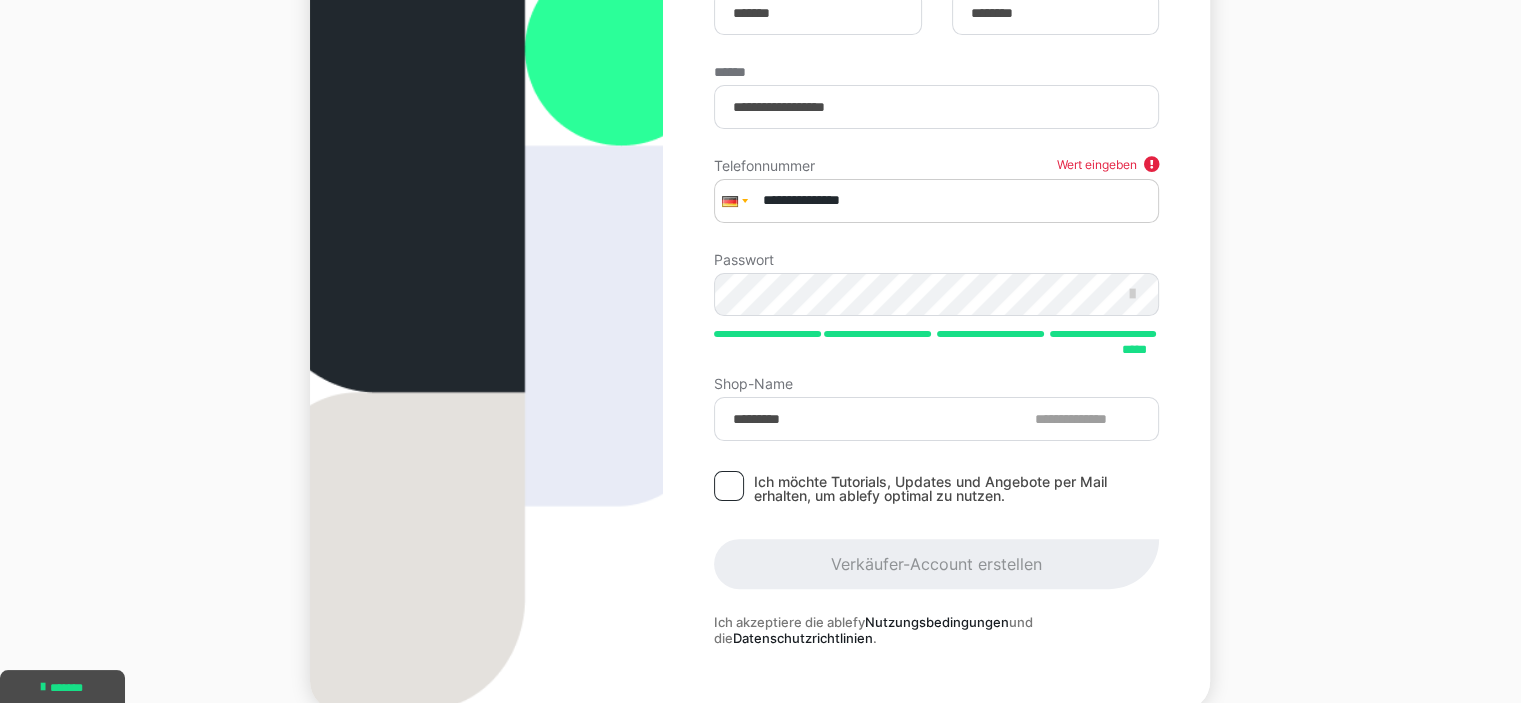 click on "**********" at bounding box center (936, 201) 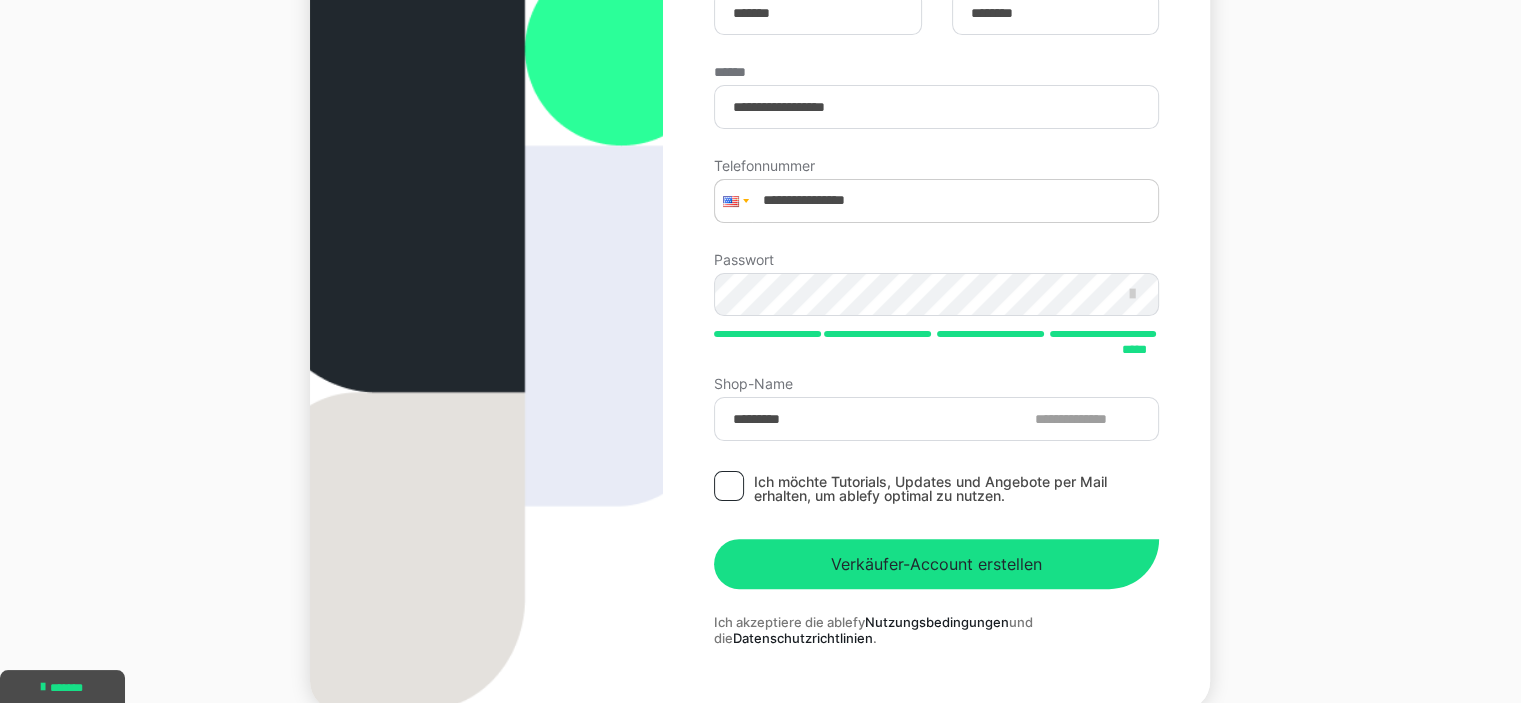 click at bounding box center [731, 201] 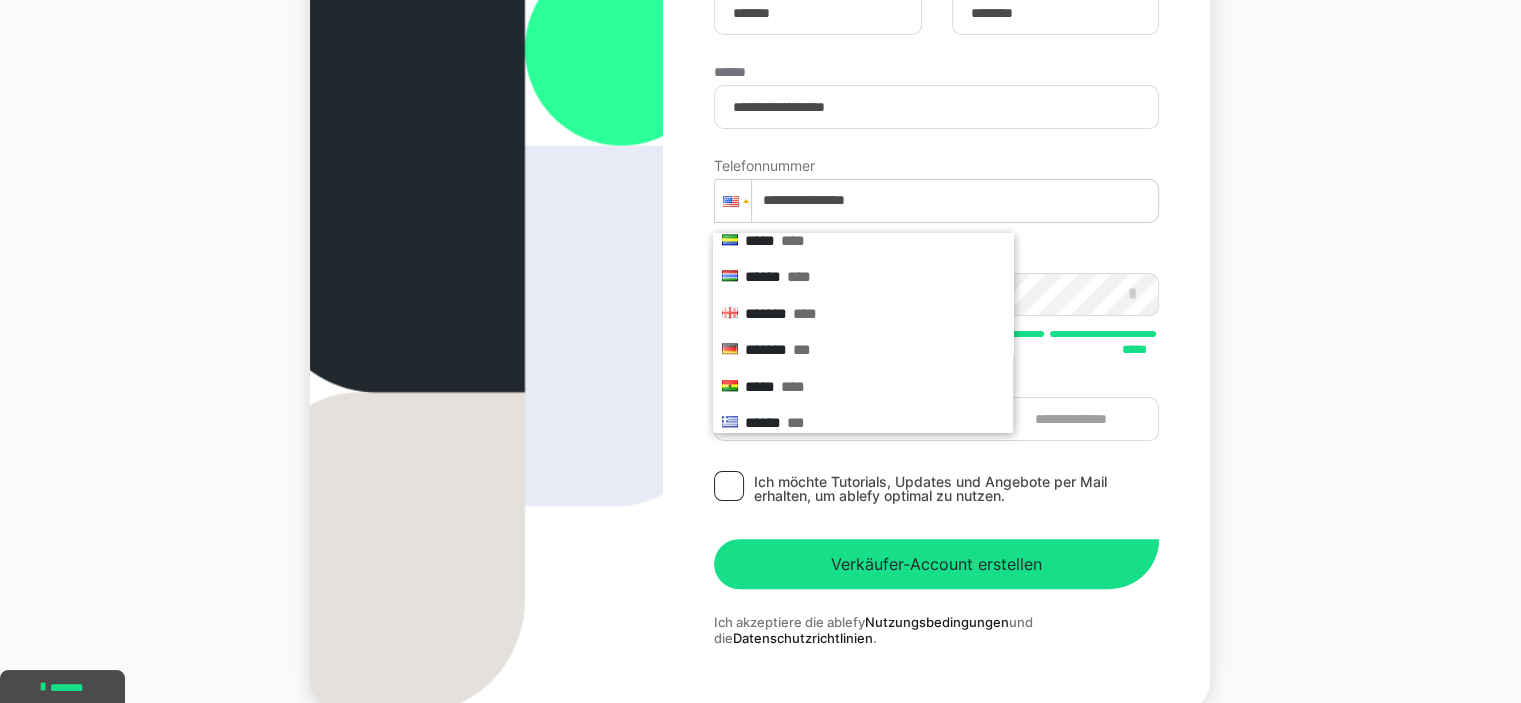 scroll, scrollTop: 2420, scrollLeft: 0, axis: vertical 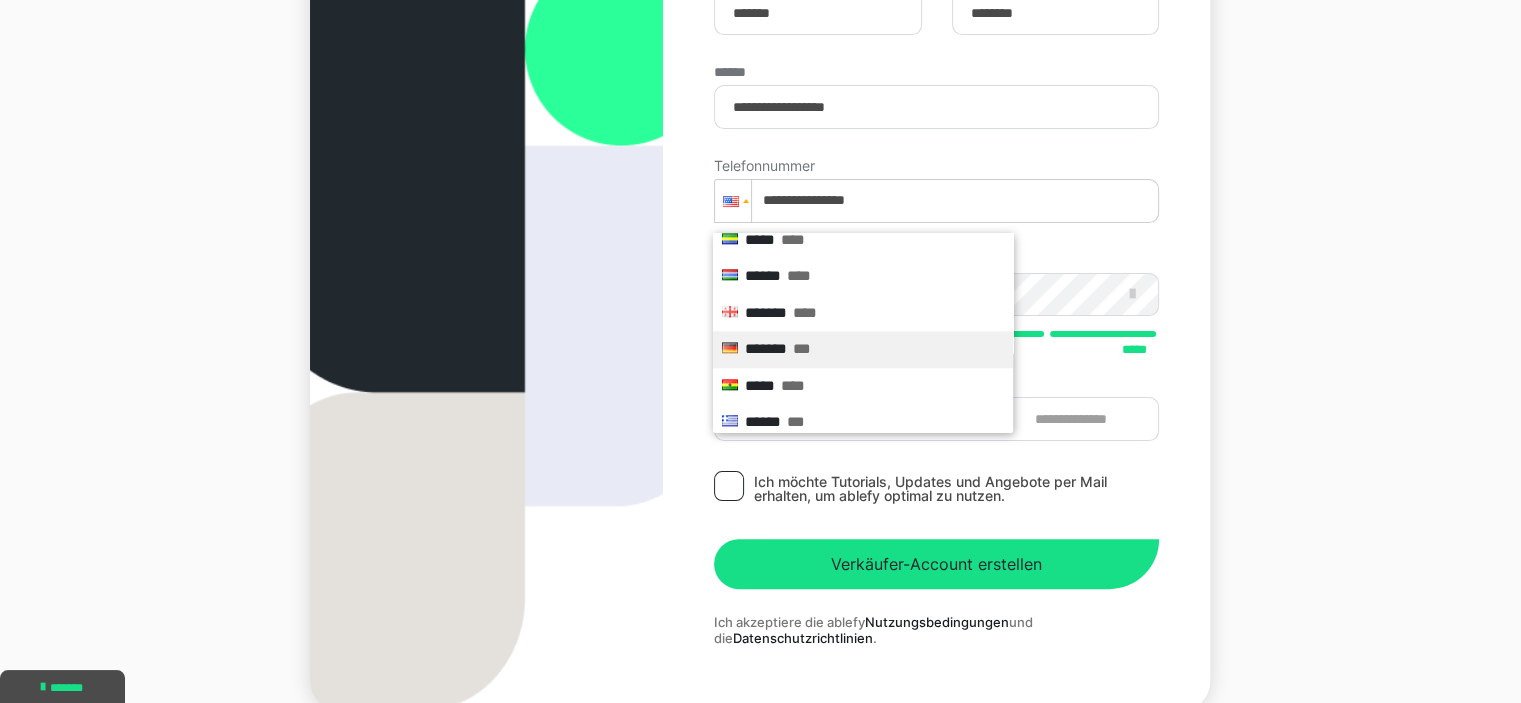 click on "*******" at bounding box center [766, 348] 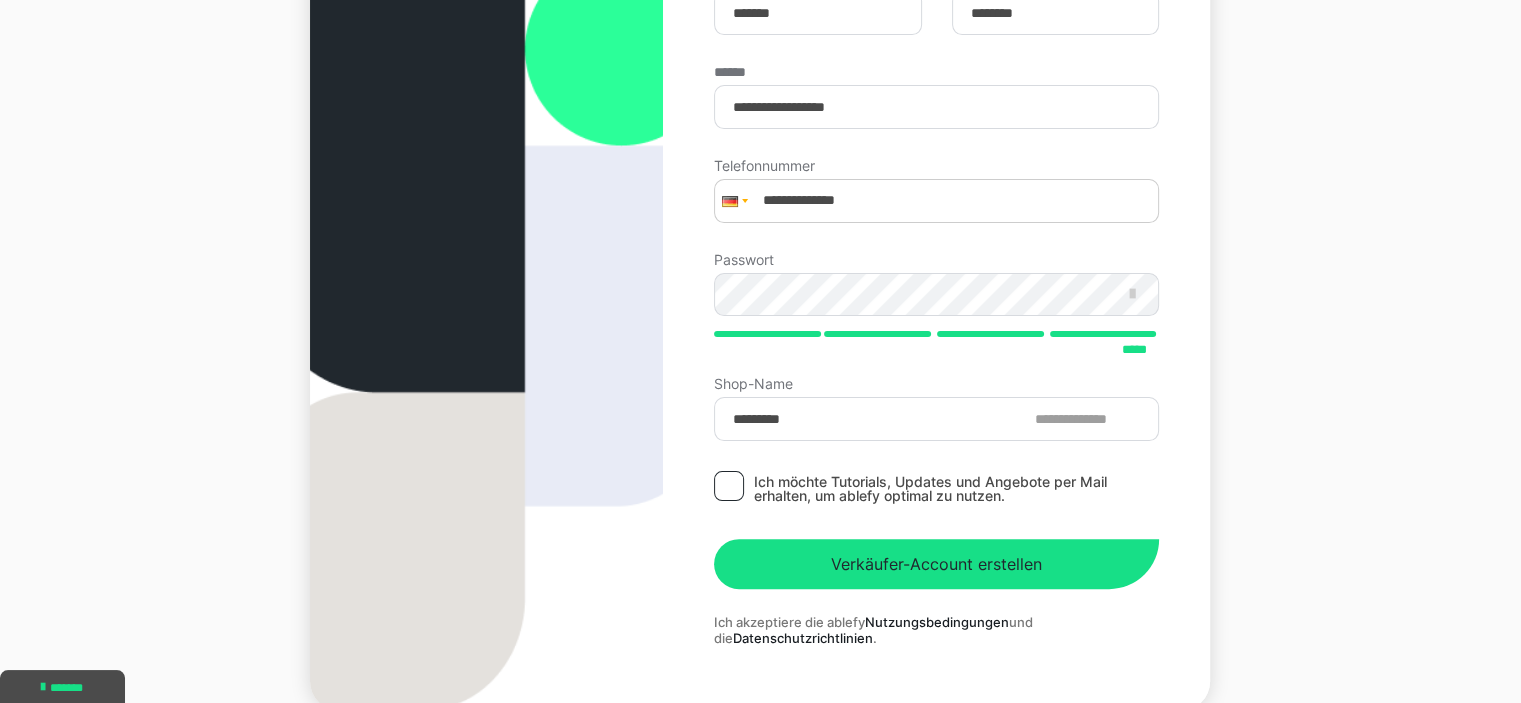 click on "**********" at bounding box center (936, 316) 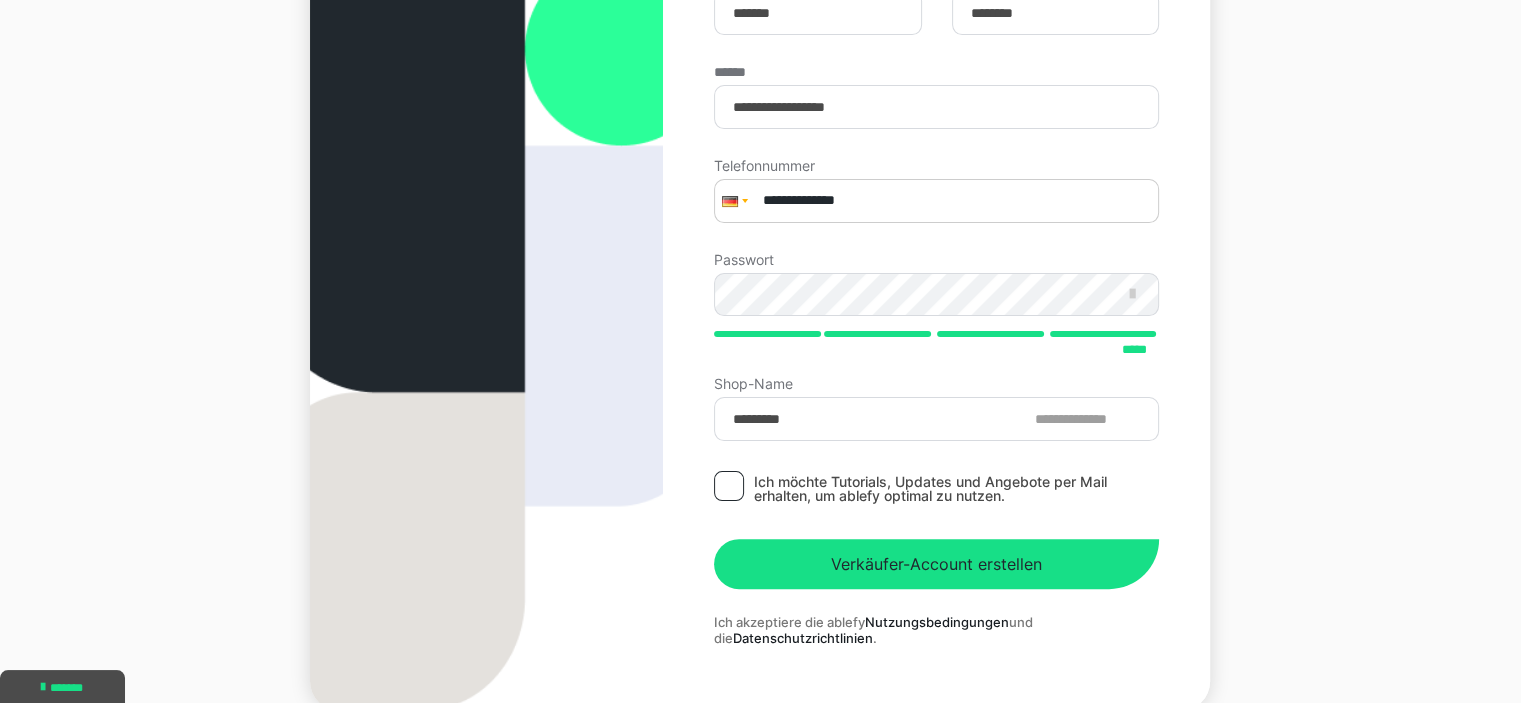 click on "**********" at bounding box center [936, 201] 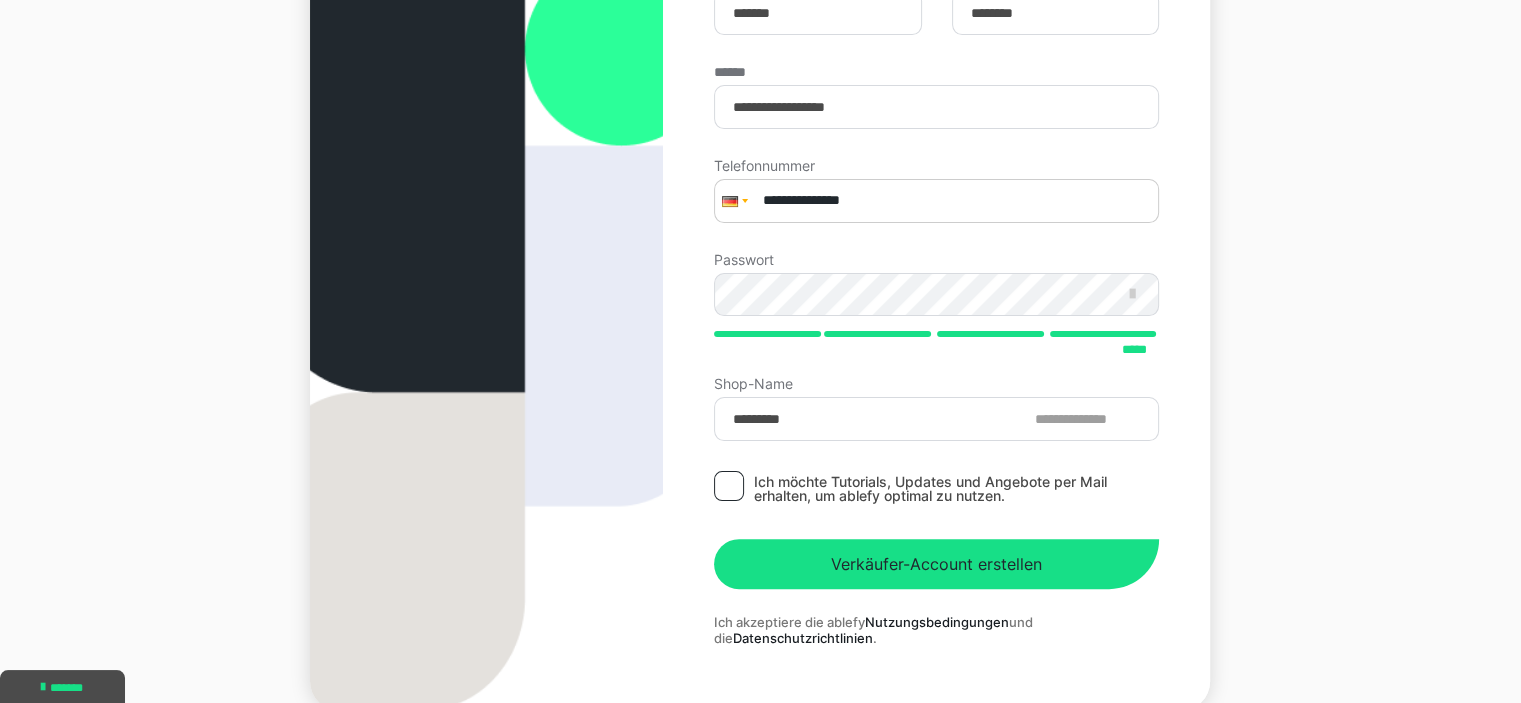 type on "**********" 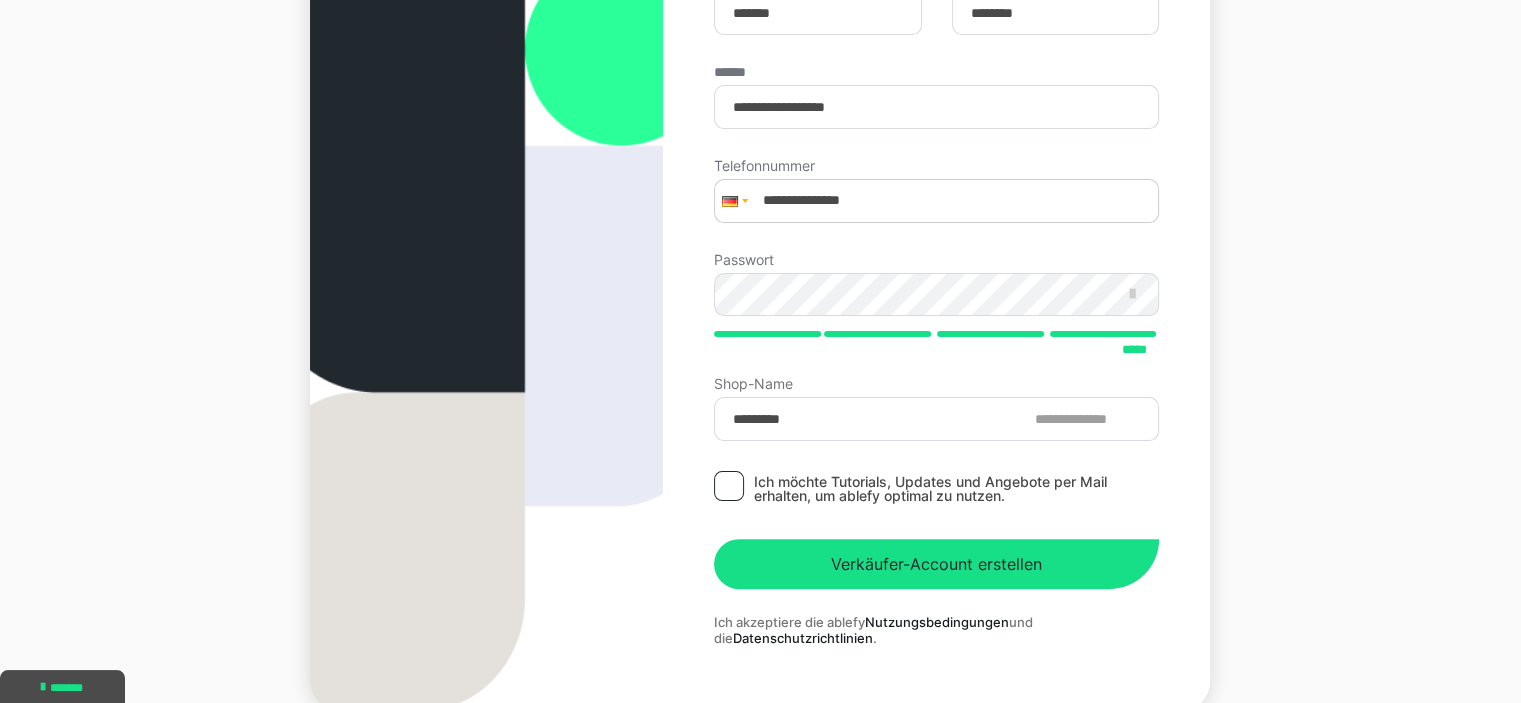 click on "**********" at bounding box center [936, 316] 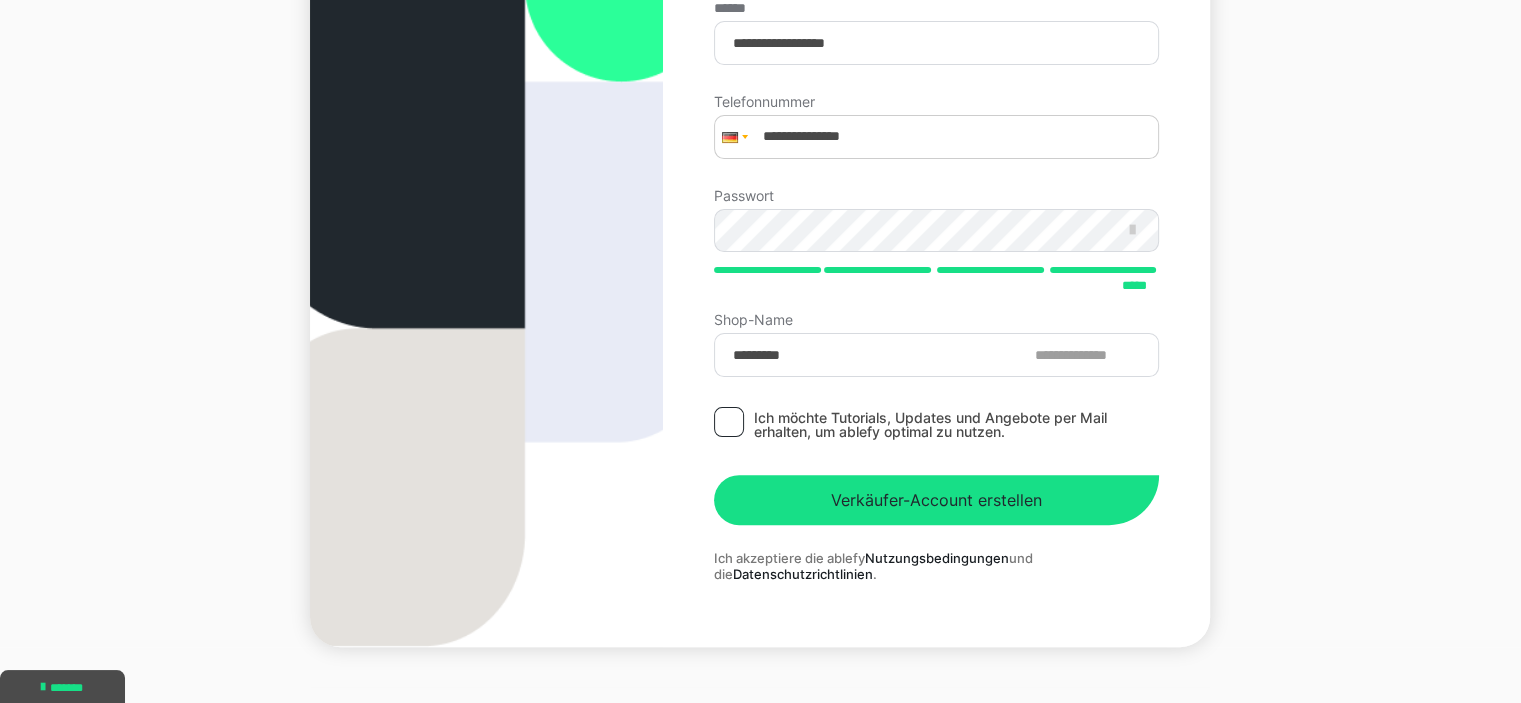 scroll, scrollTop: 491, scrollLeft: 0, axis: vertical 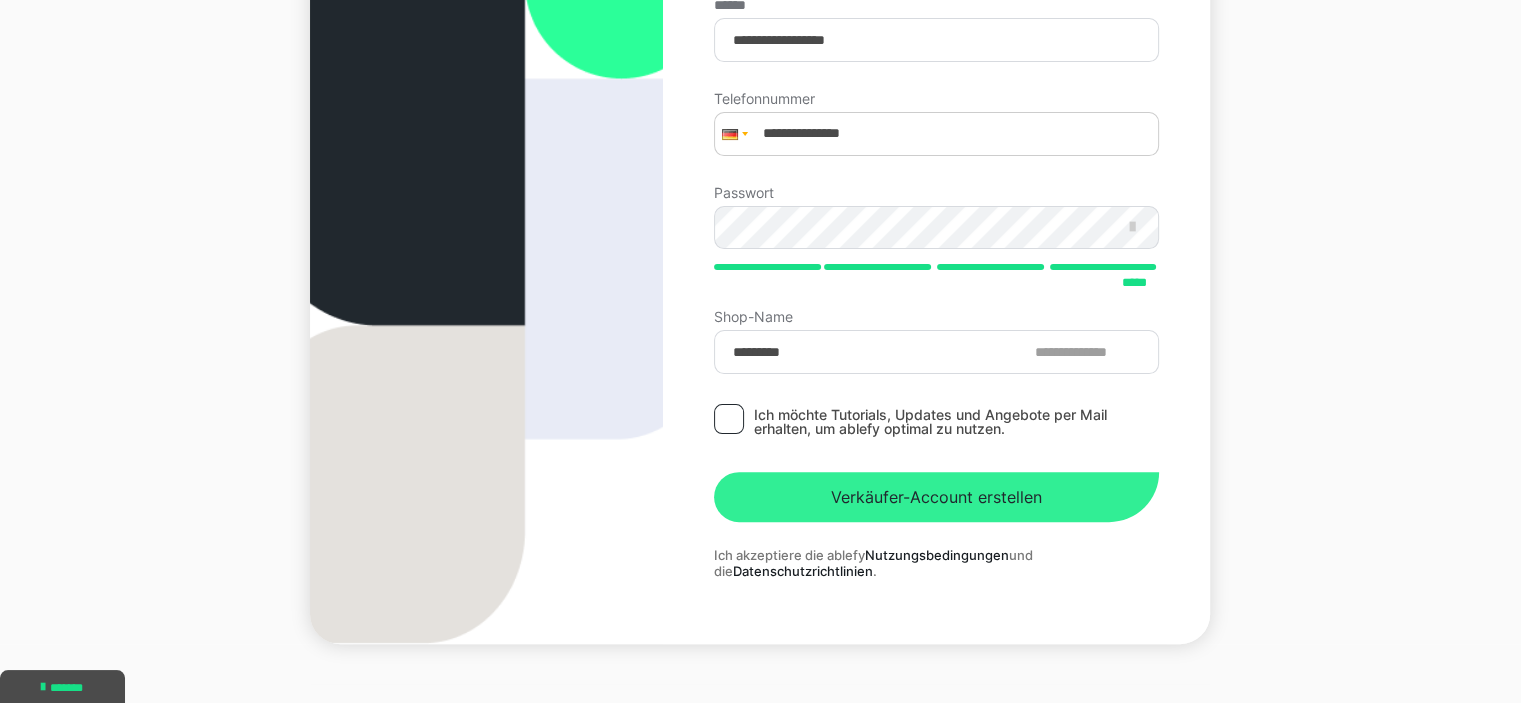 click on "Verkäufer-Account erstellen" at bounding box center (936, 497) 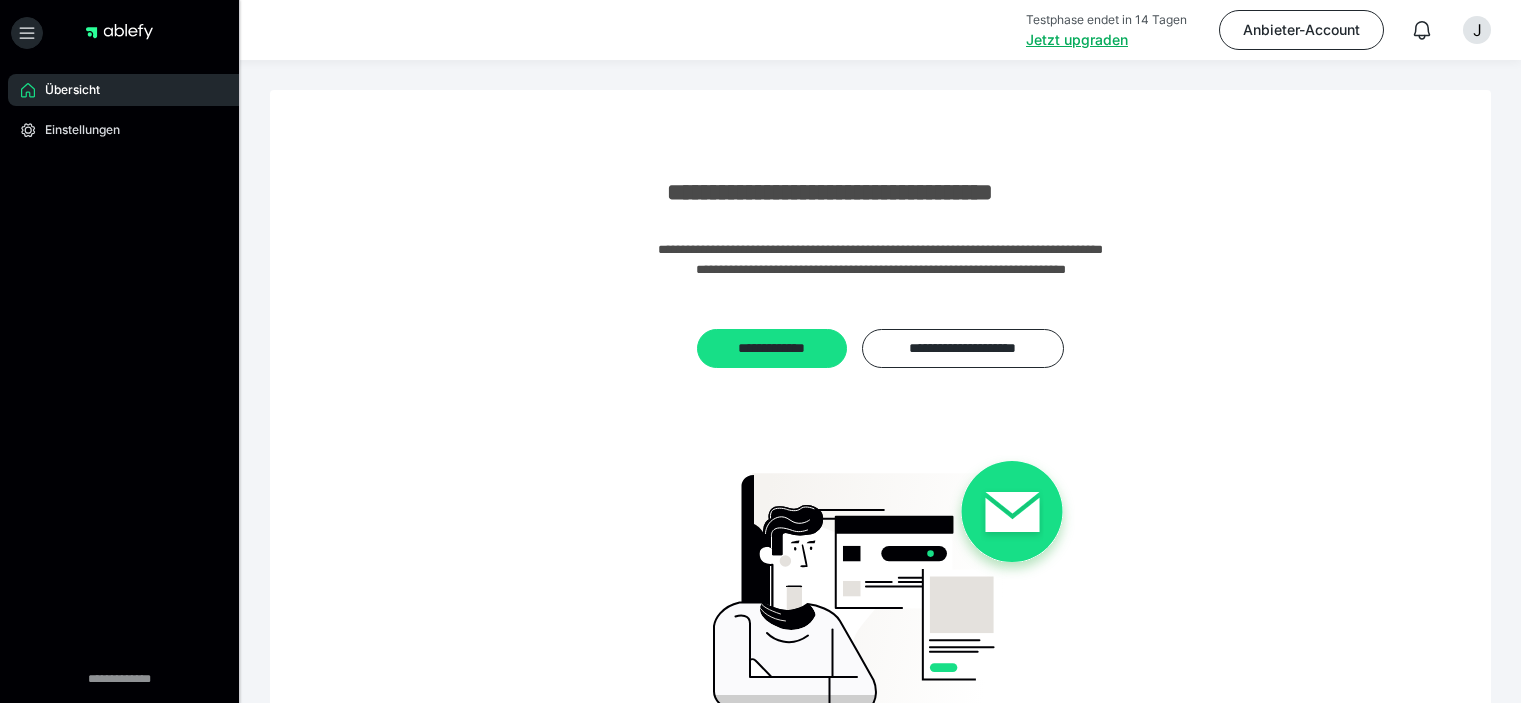 scroll, scrollTop: 0, scrollLeft: 0, axis: both 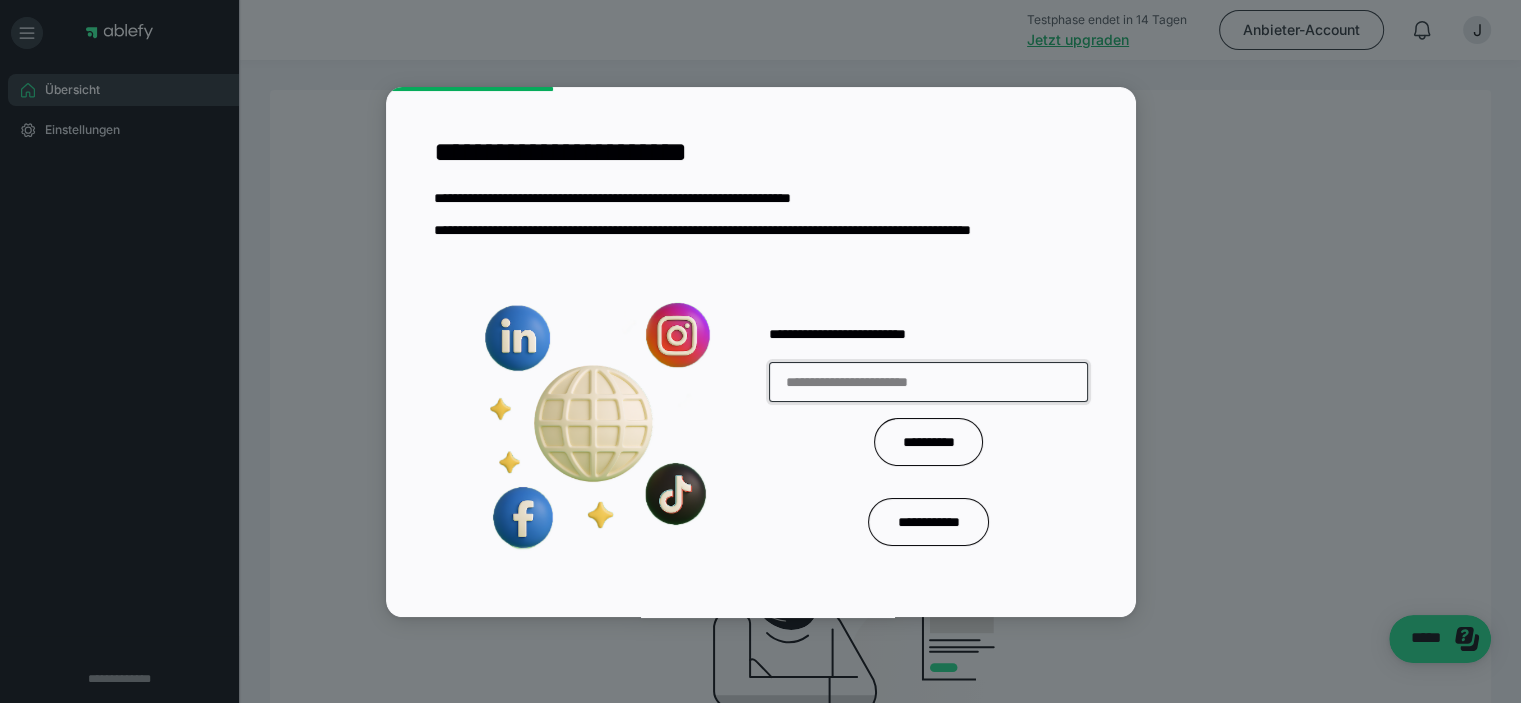 click at bounding box center (928, 382) 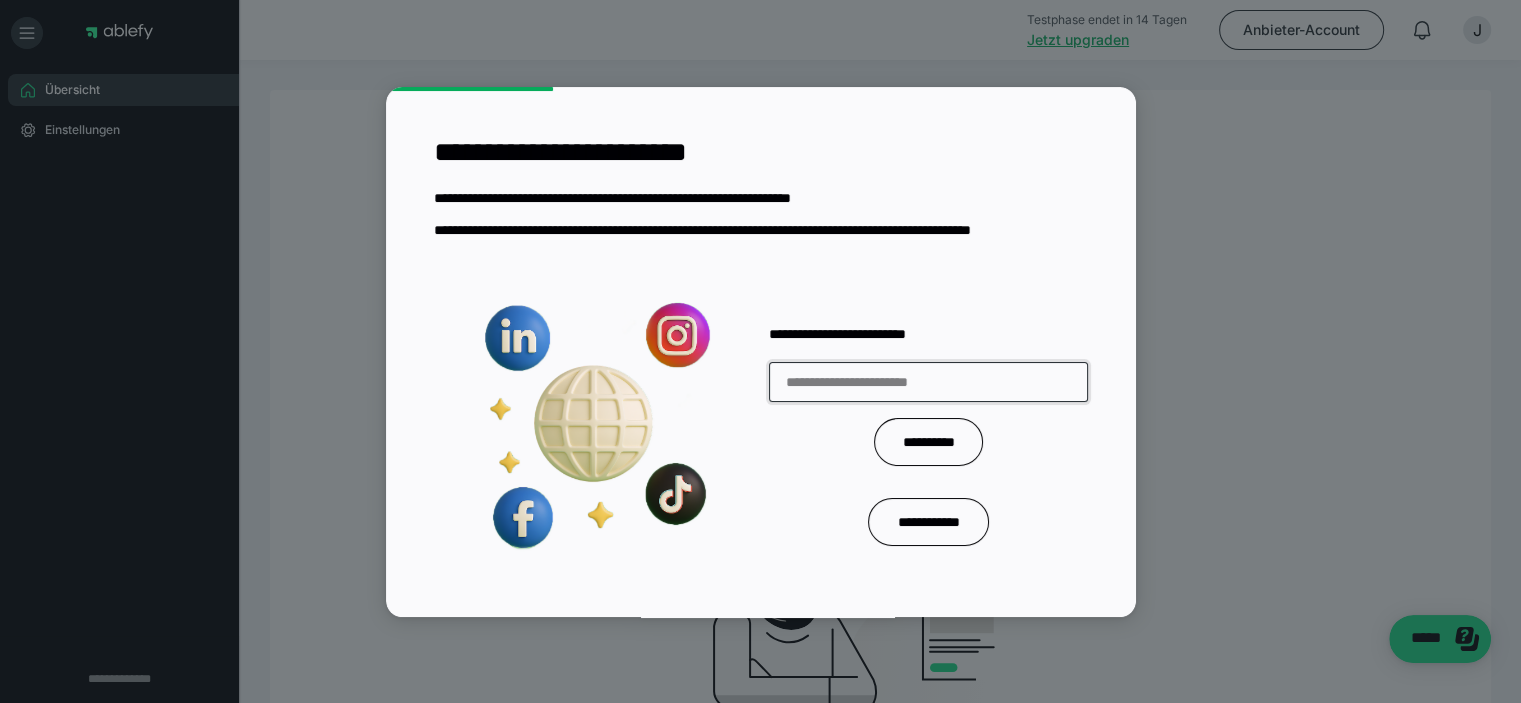 paste on "**********" 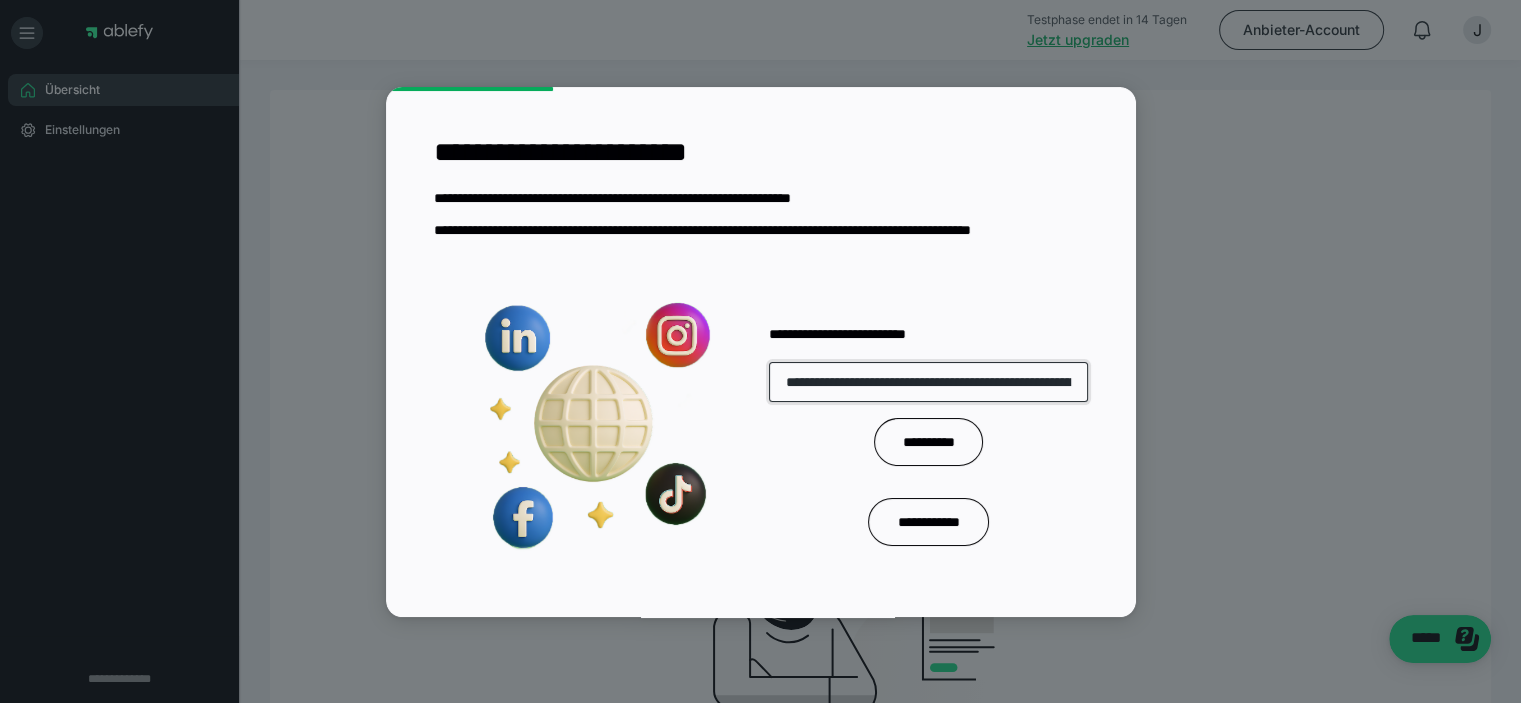 scroll, scrollTop: 0, scrollLeft: 300, axis: horizontal 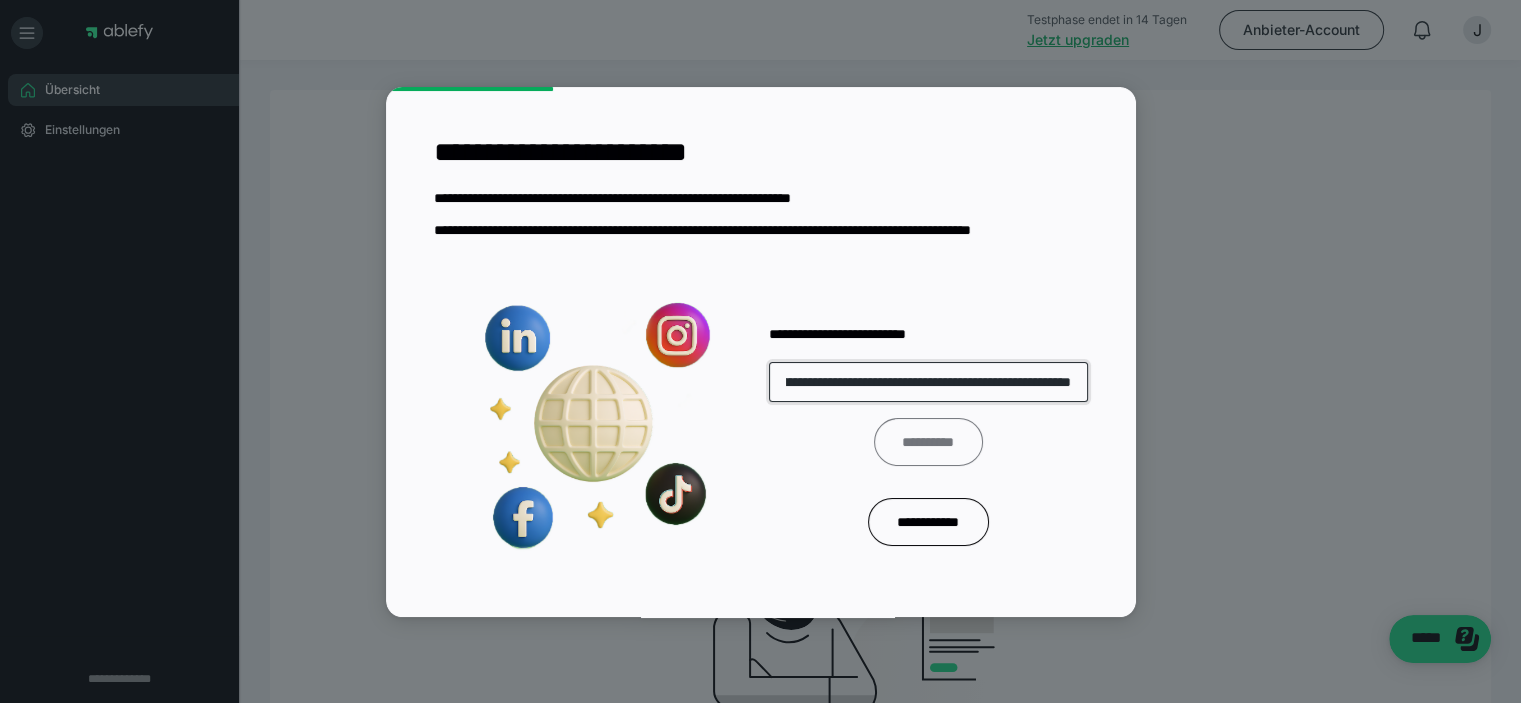 type on "**********" 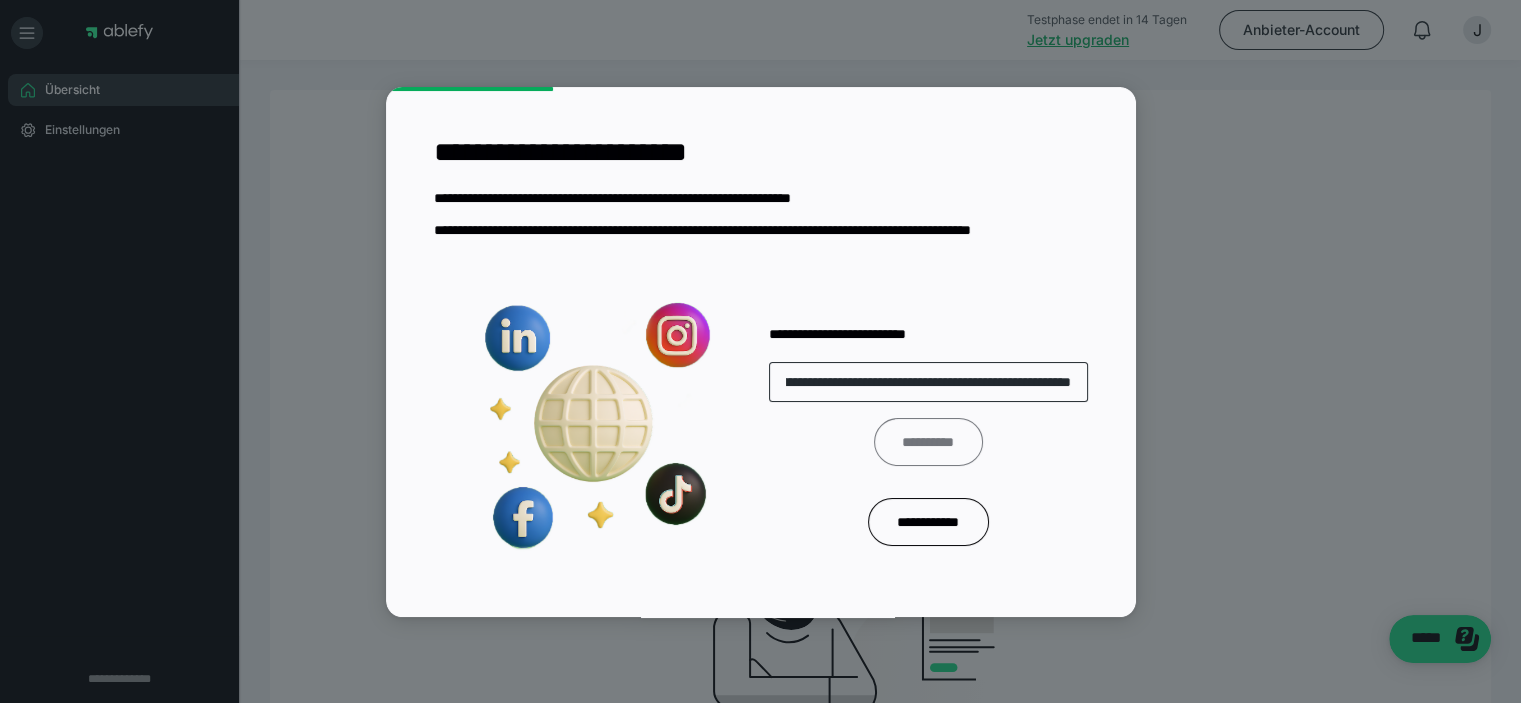 scroll, scrollTop: 0, scrollLeft: 0, axis: both 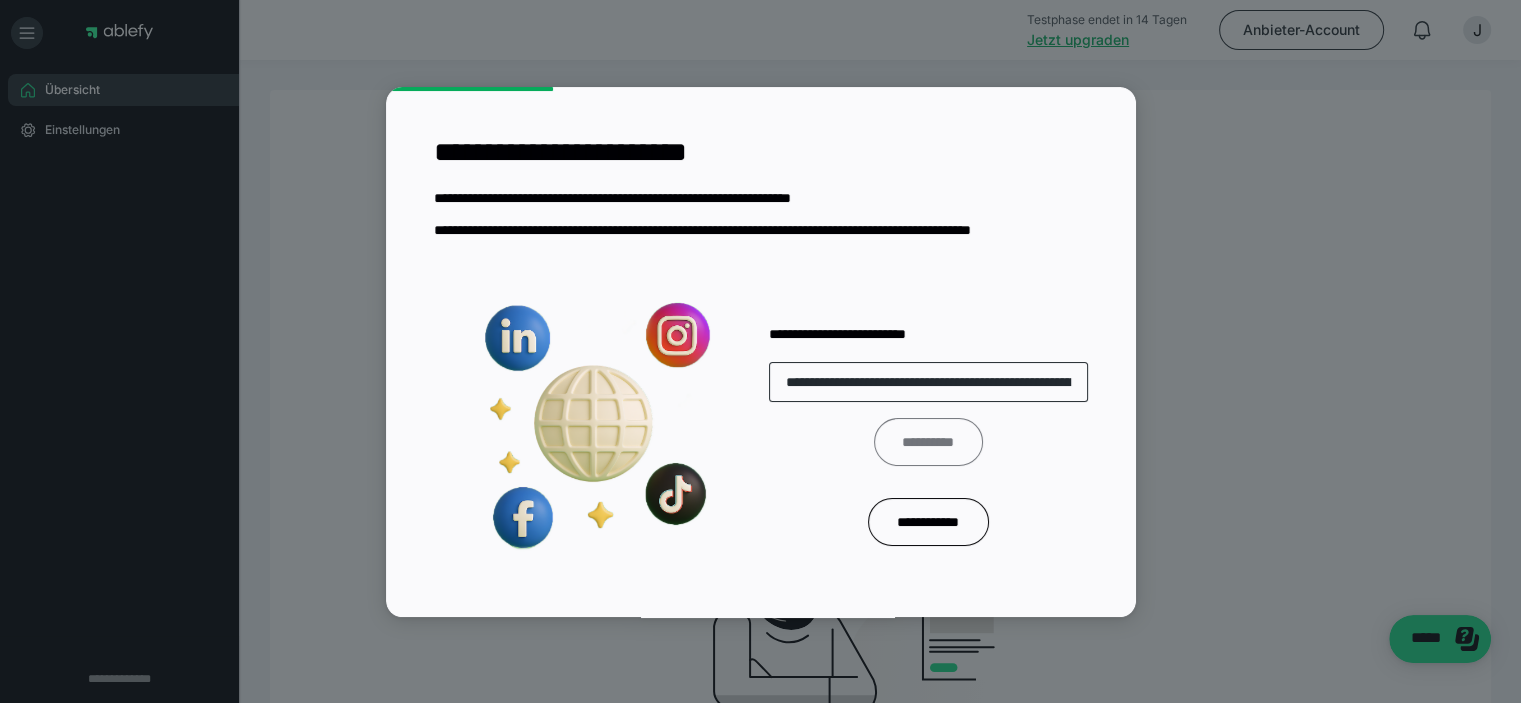 click on "**********" at bounding box center [928, 442] 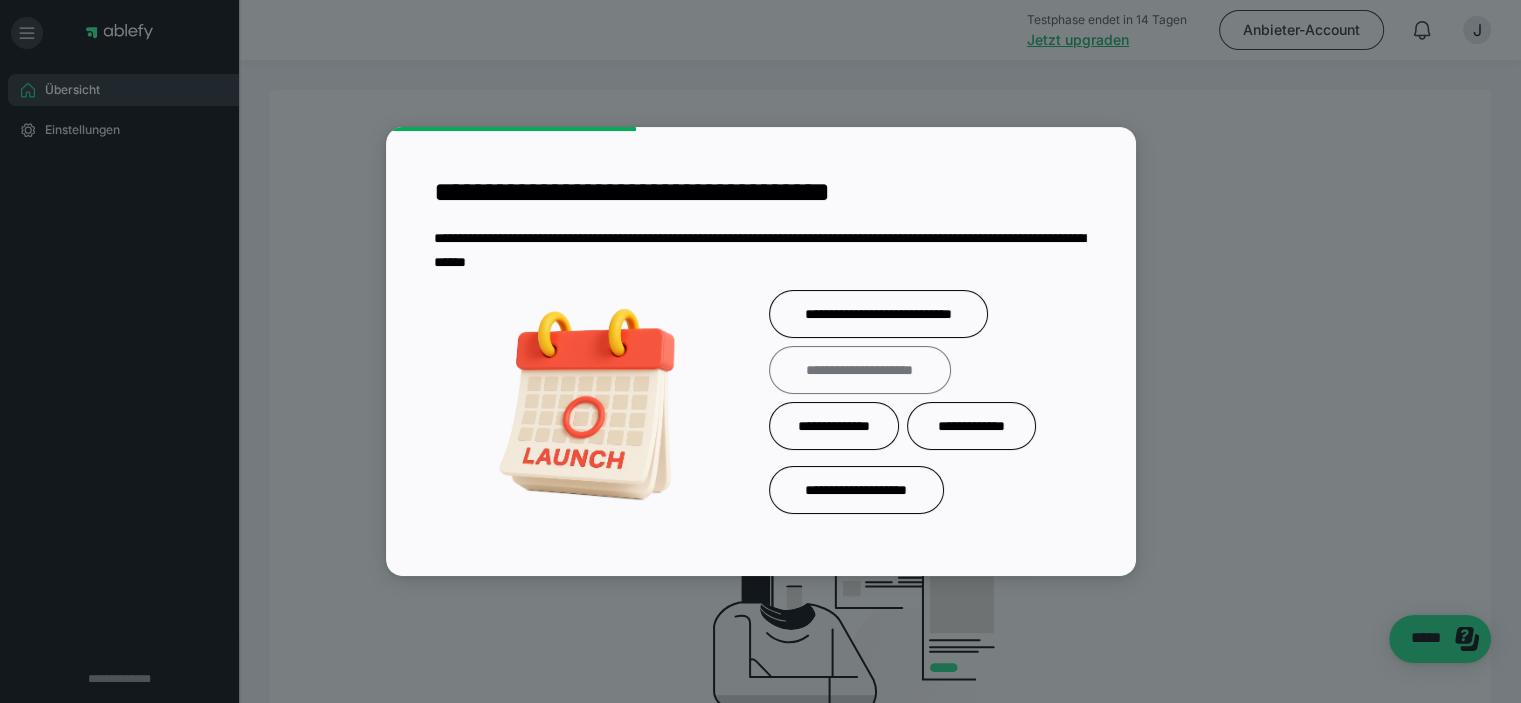 click on "**********" at bounding box center (860, 370) 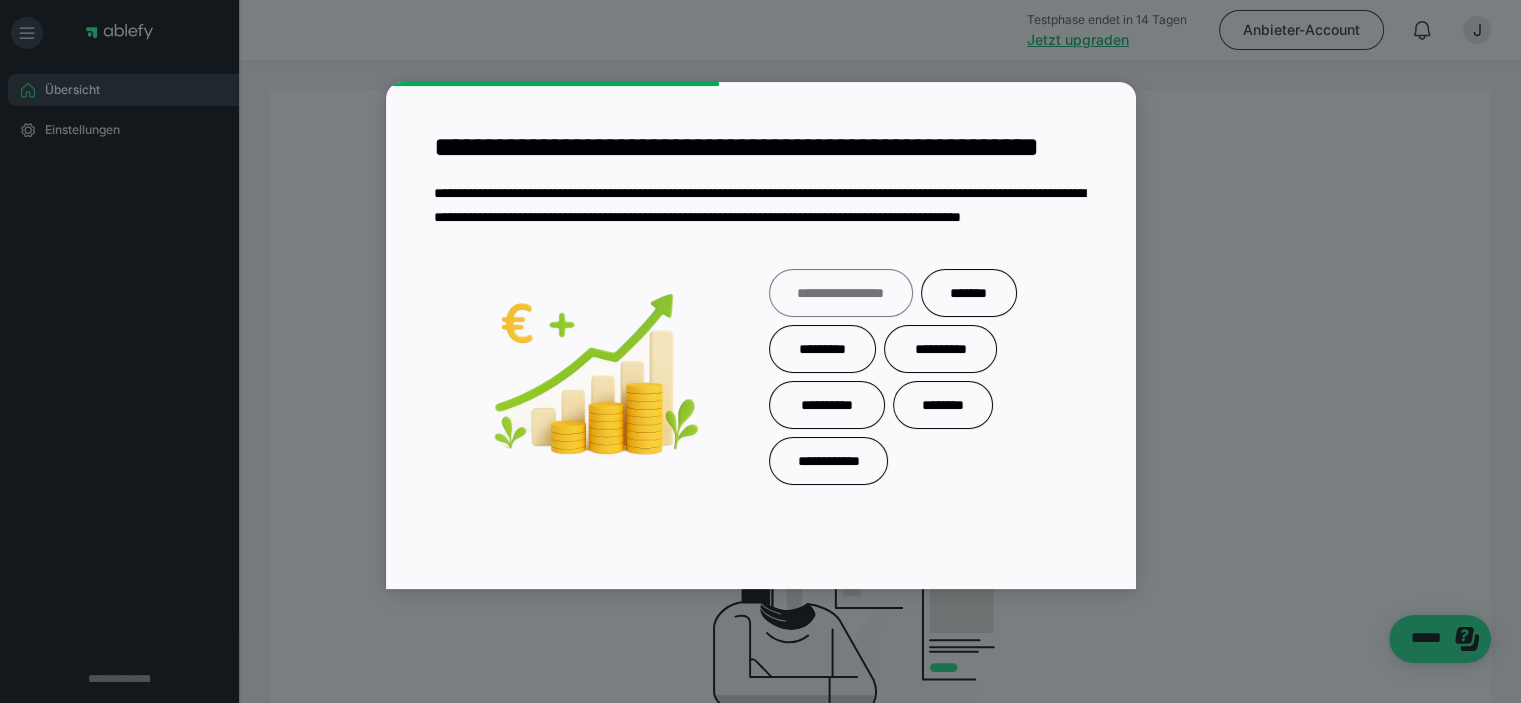 click on "**********" at bounding box center [841, 293] 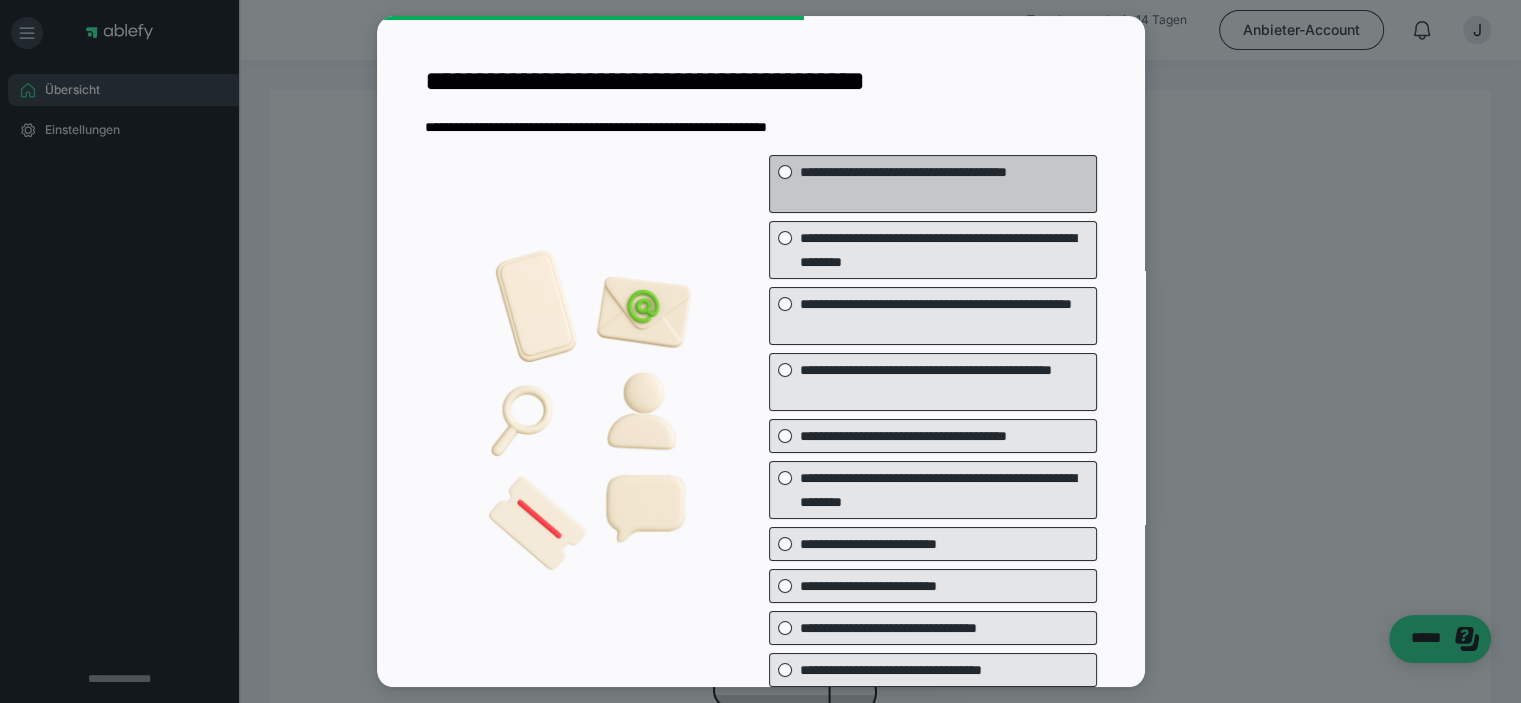 click at bounding box center [785, 172] 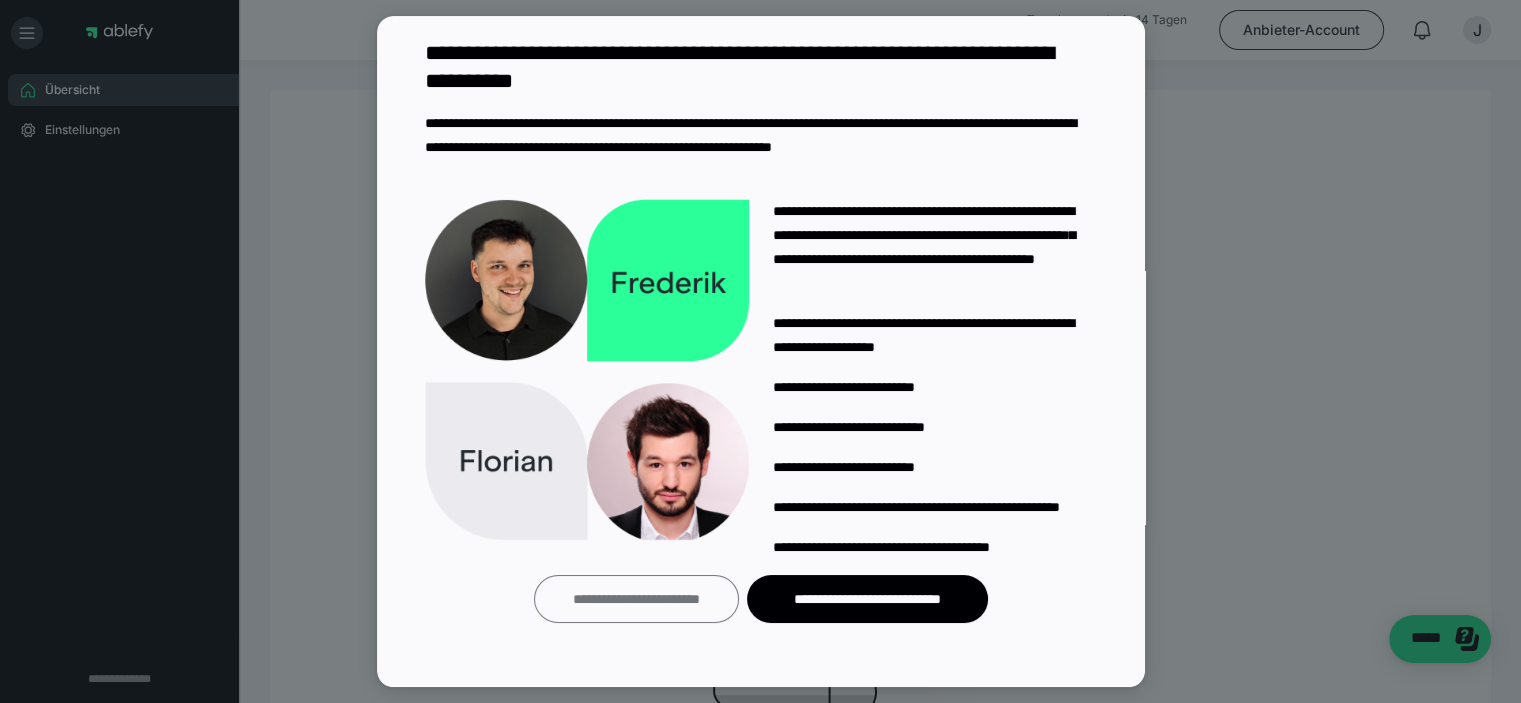 scroll, scrollTop: 48, scrollLeft: 0, axis: vertical 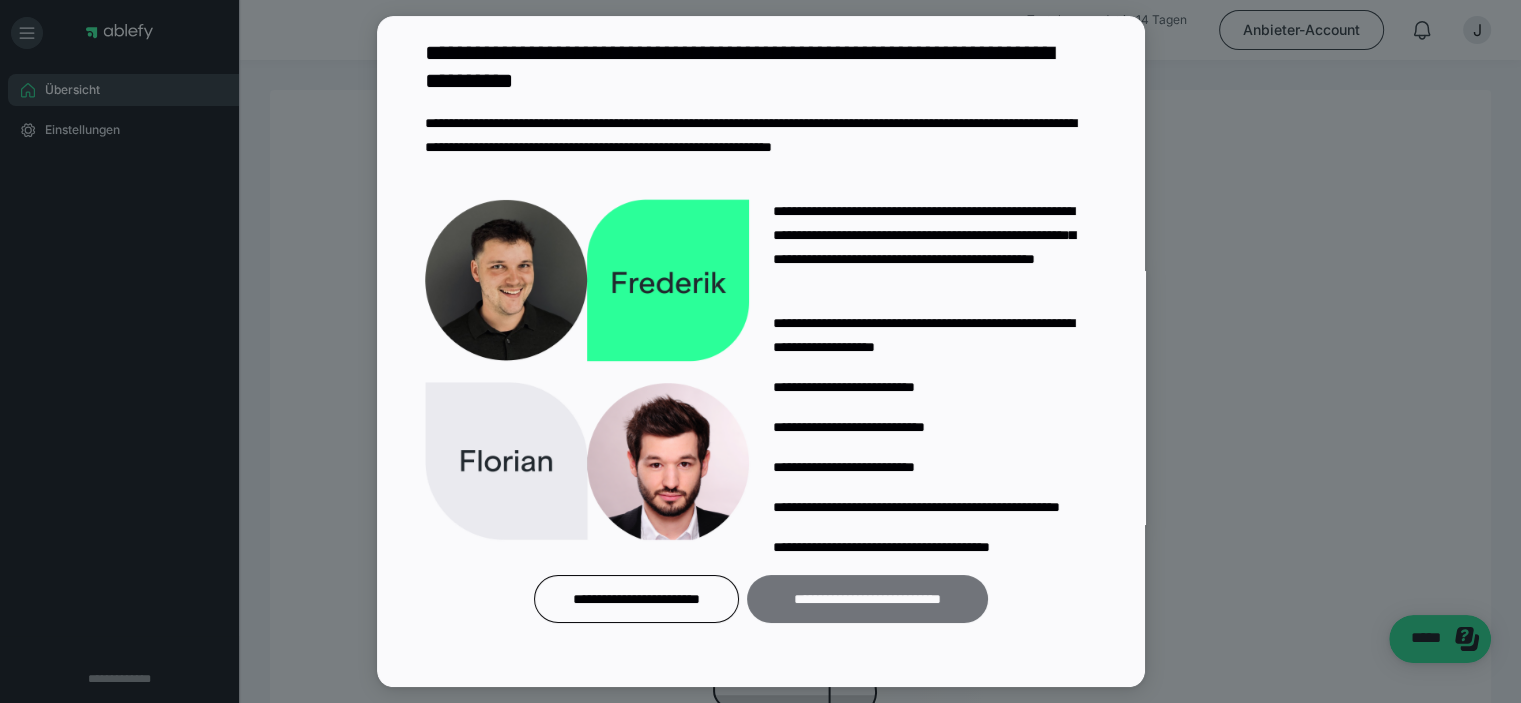 click on "**********" at bounding box center (867, 599) 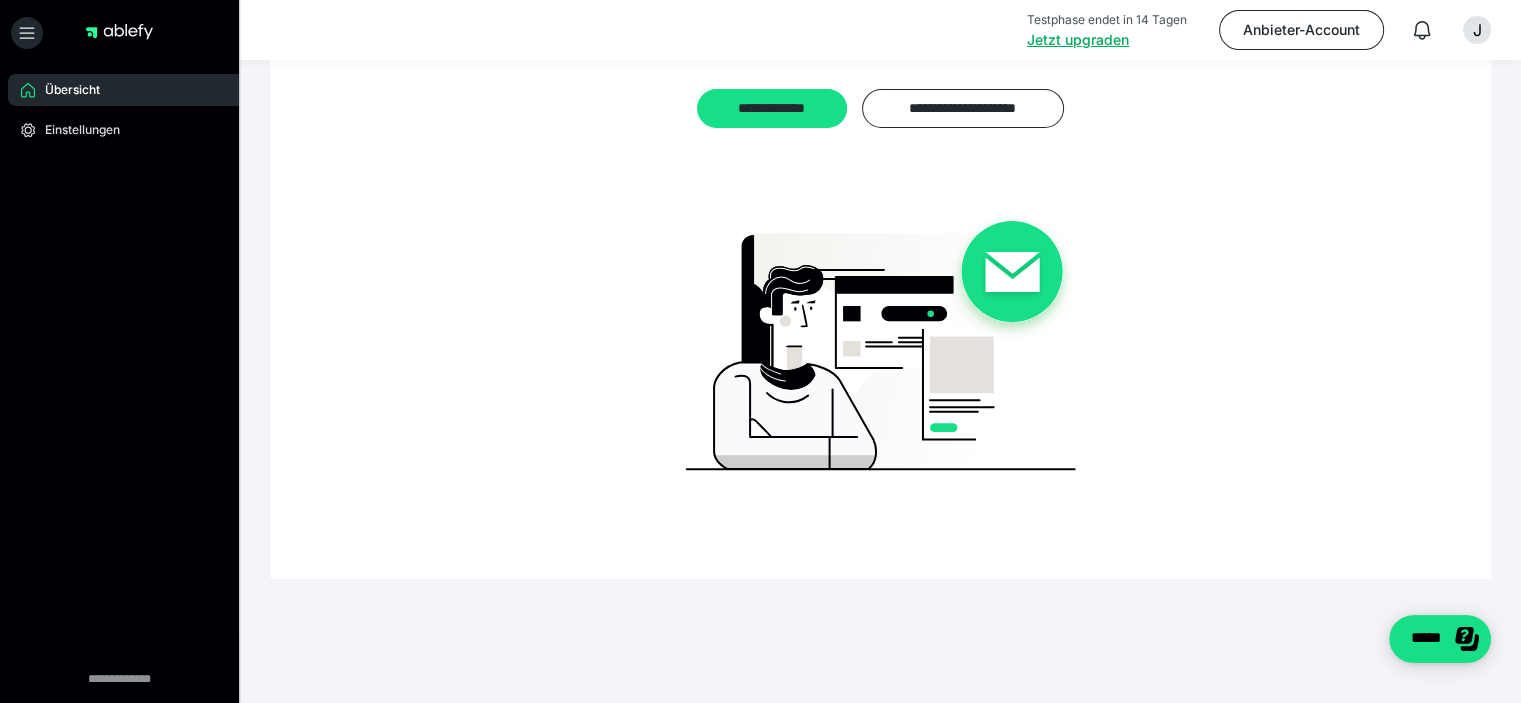 scroll, scrollTop: 0, scrollLeft: 0, axis: both 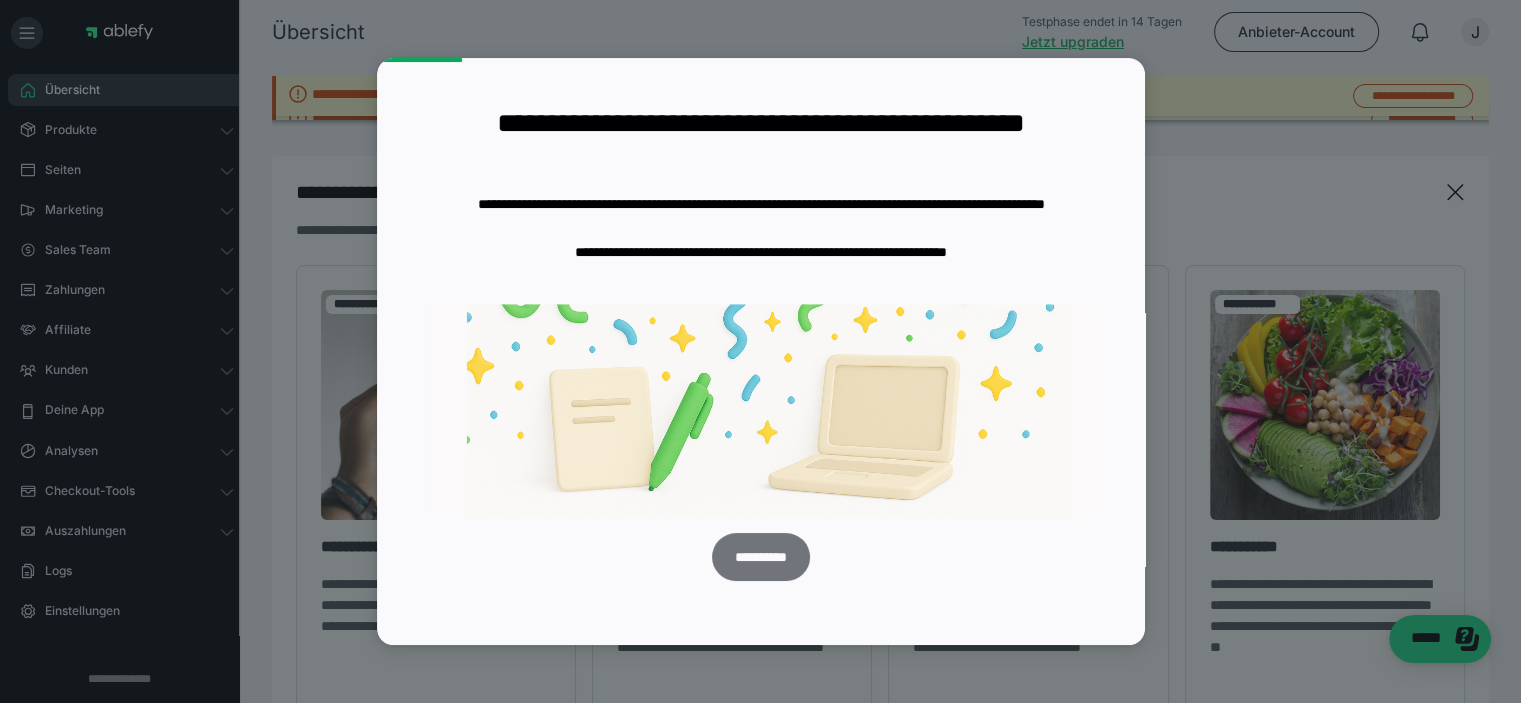 click on "**********" at bounding box center (760, 557) 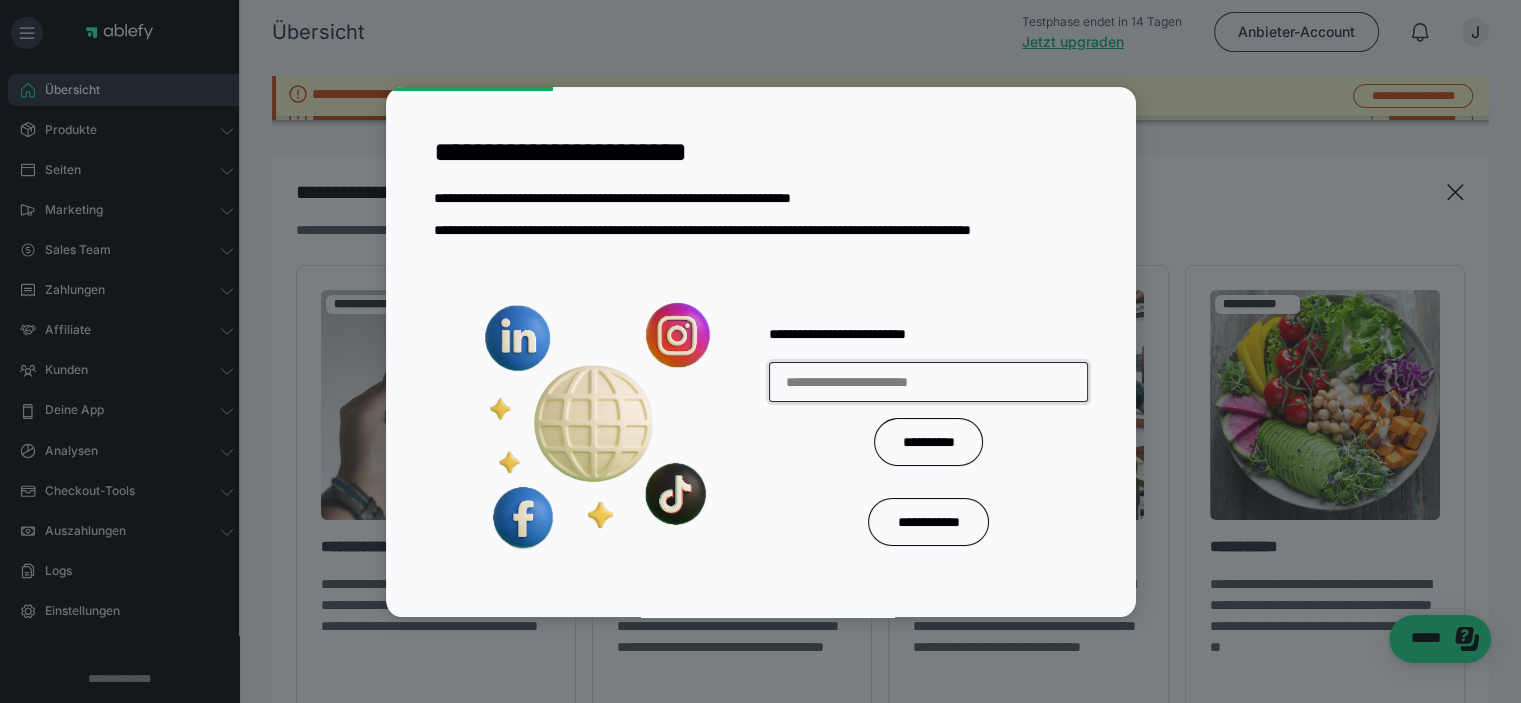 click at bounding box center (928, 382) 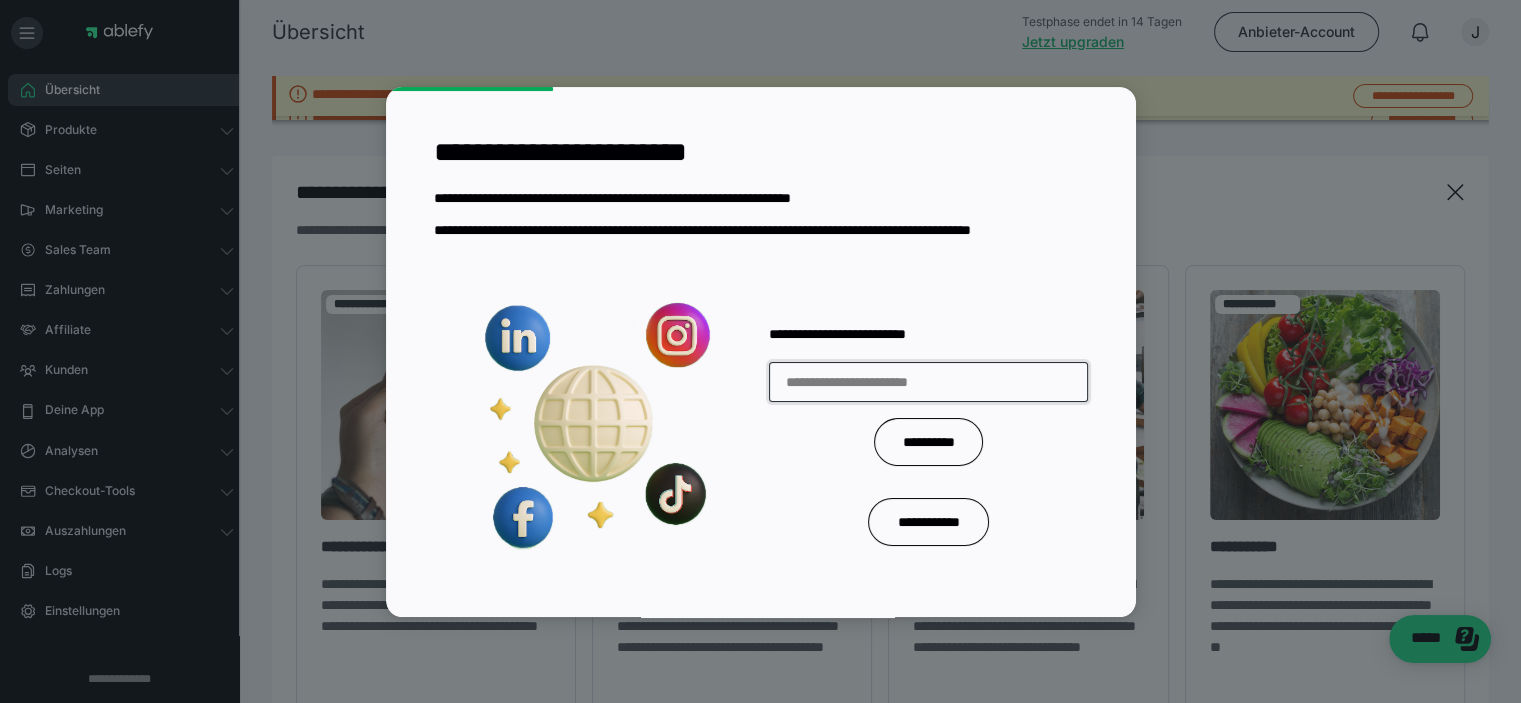 paste on "**********" 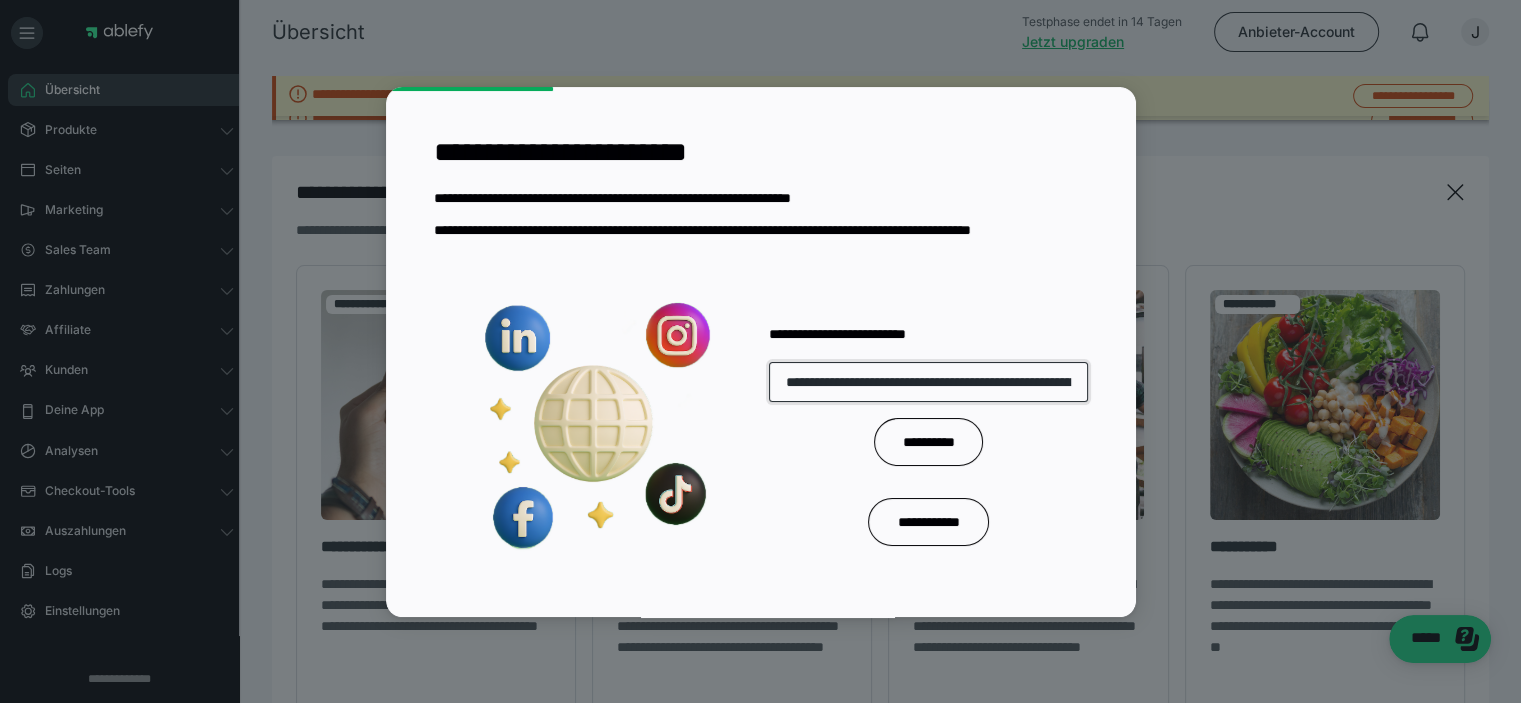 scroll, scrollTop: 0, scrollLeft: 300, axis: horizontal 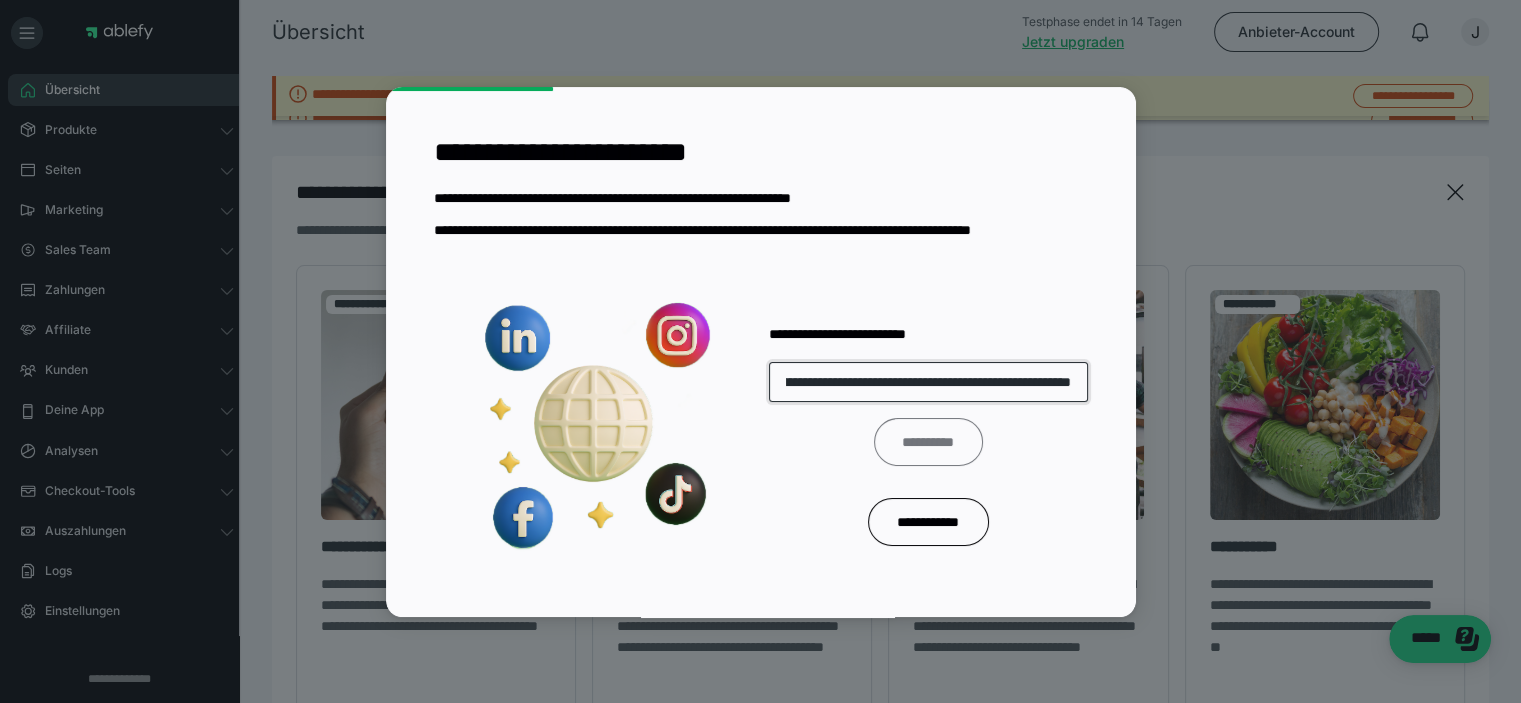 type on "**********" 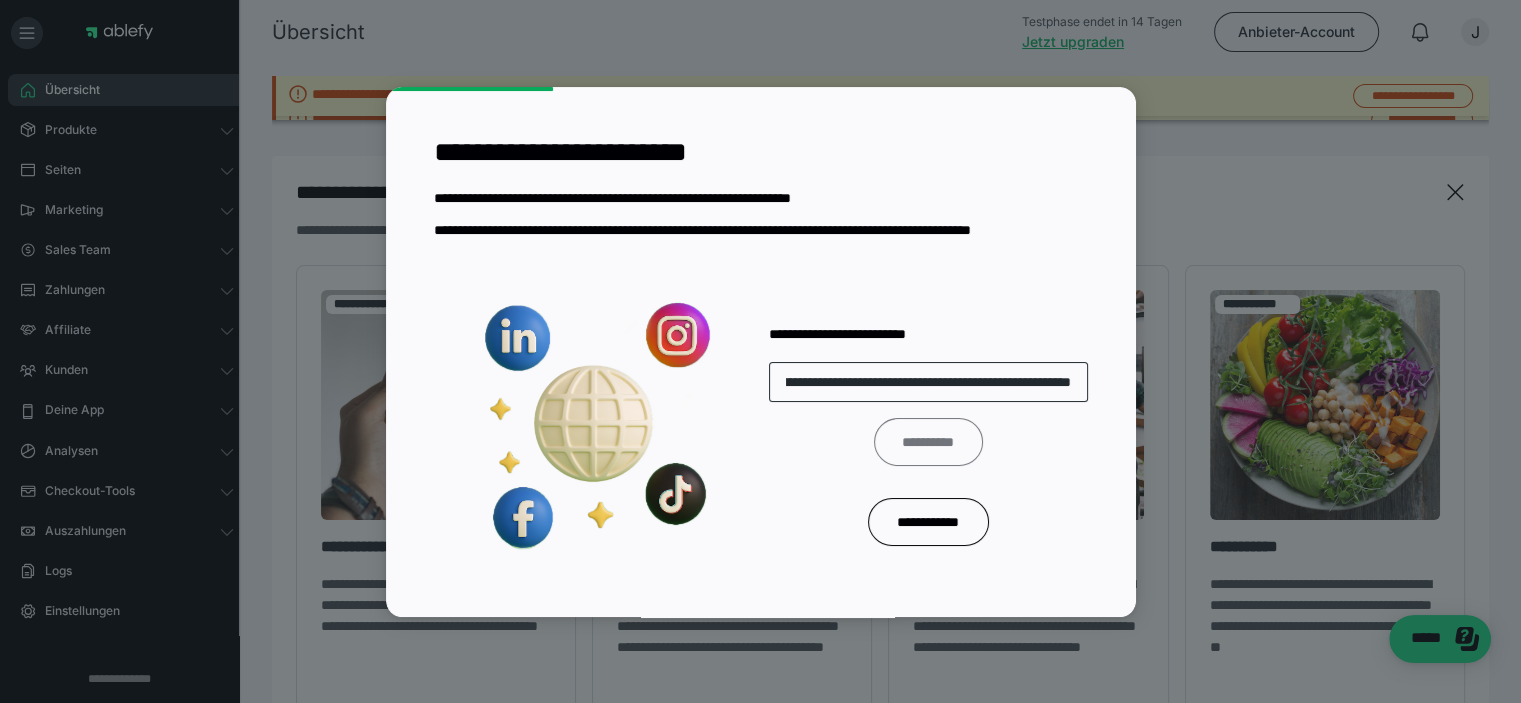scroll, scrollTop: 0, scrollLeft: 0, axis: both 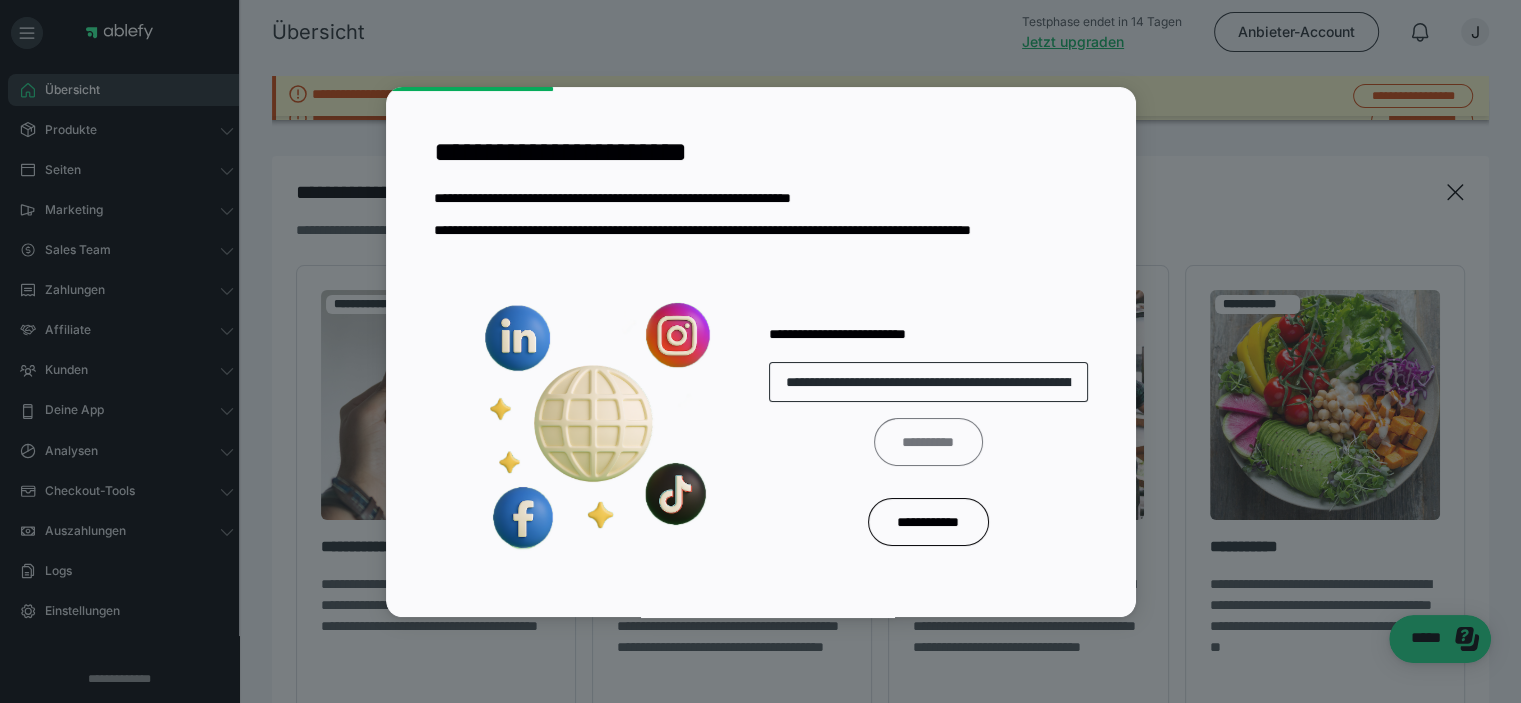 click on "**********" at bounding box center [928, 442] 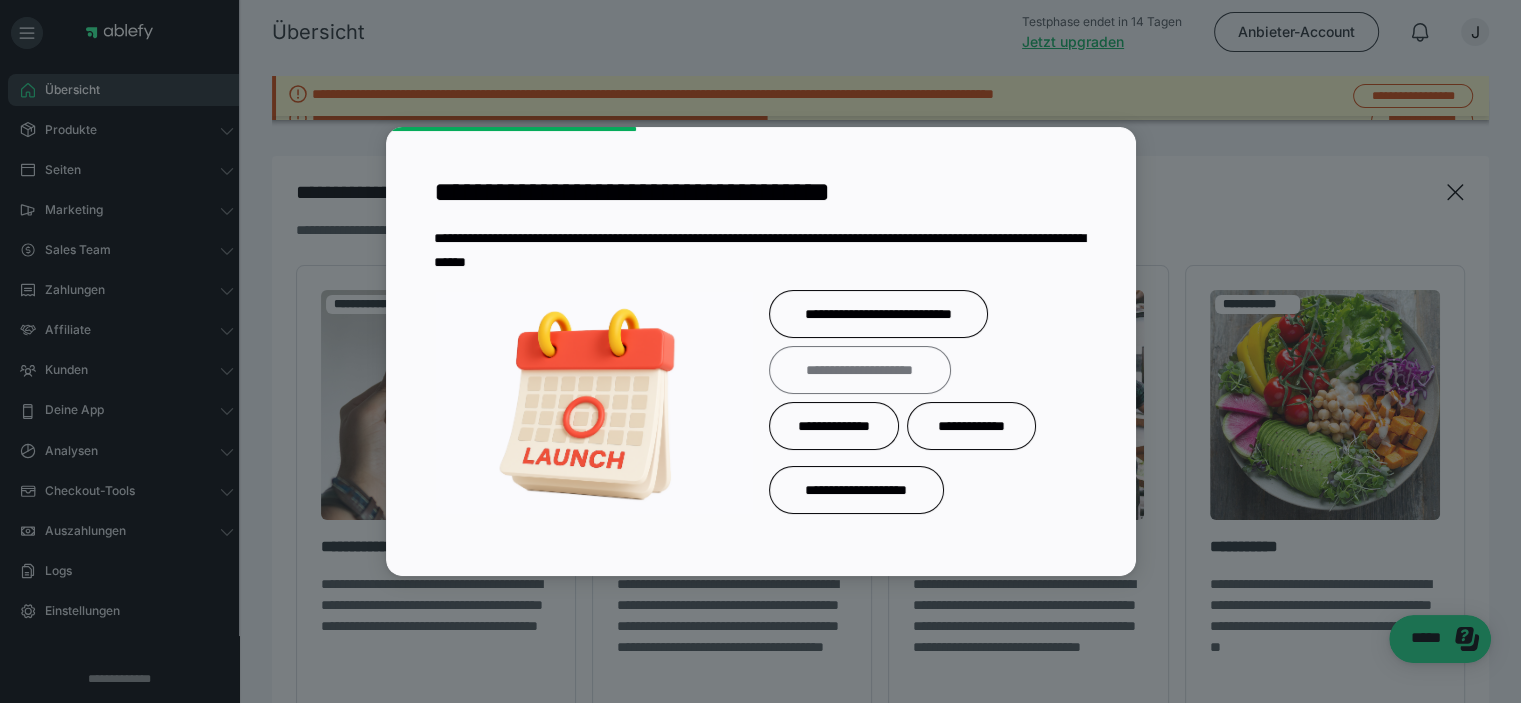 click on "**********" at bounding box center [860, 370] 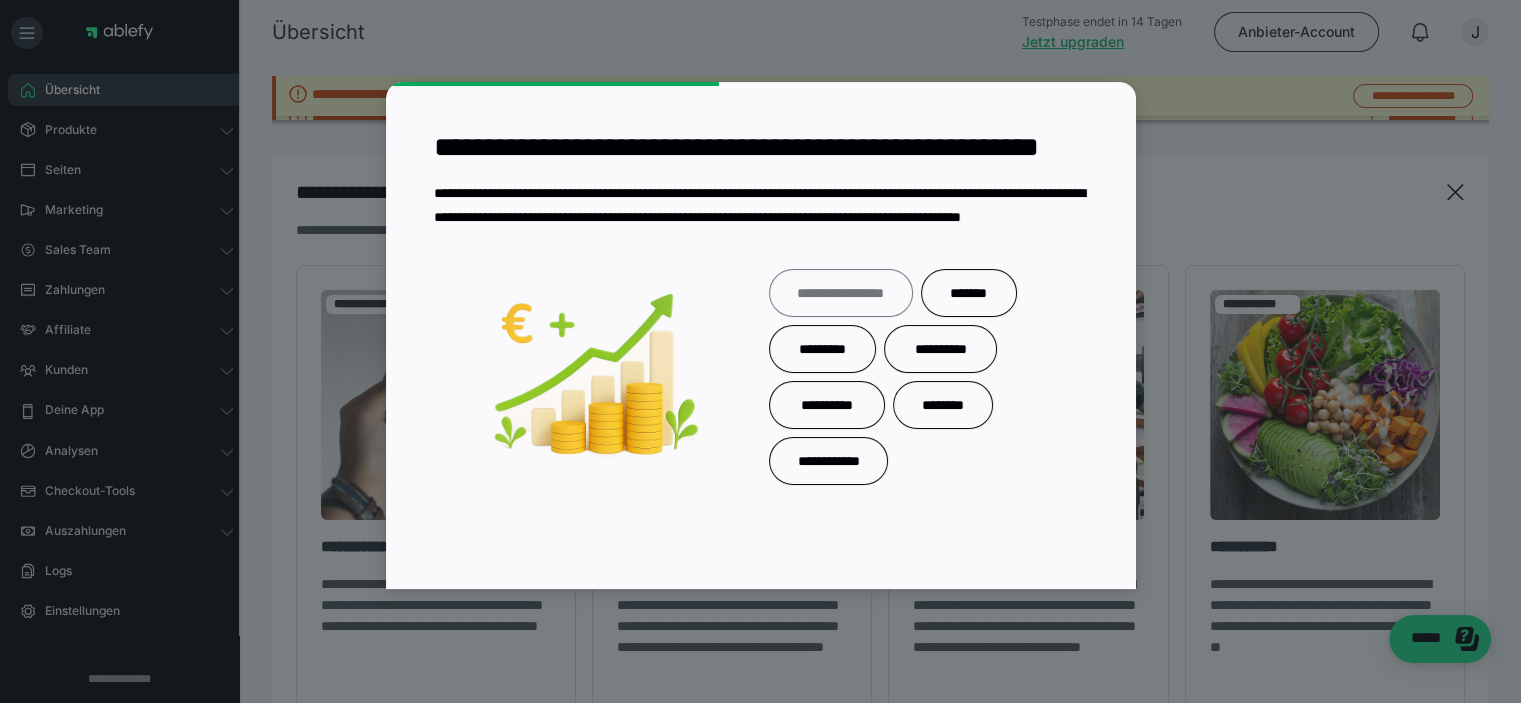 click on "**********" at bounding box center (841, 293) 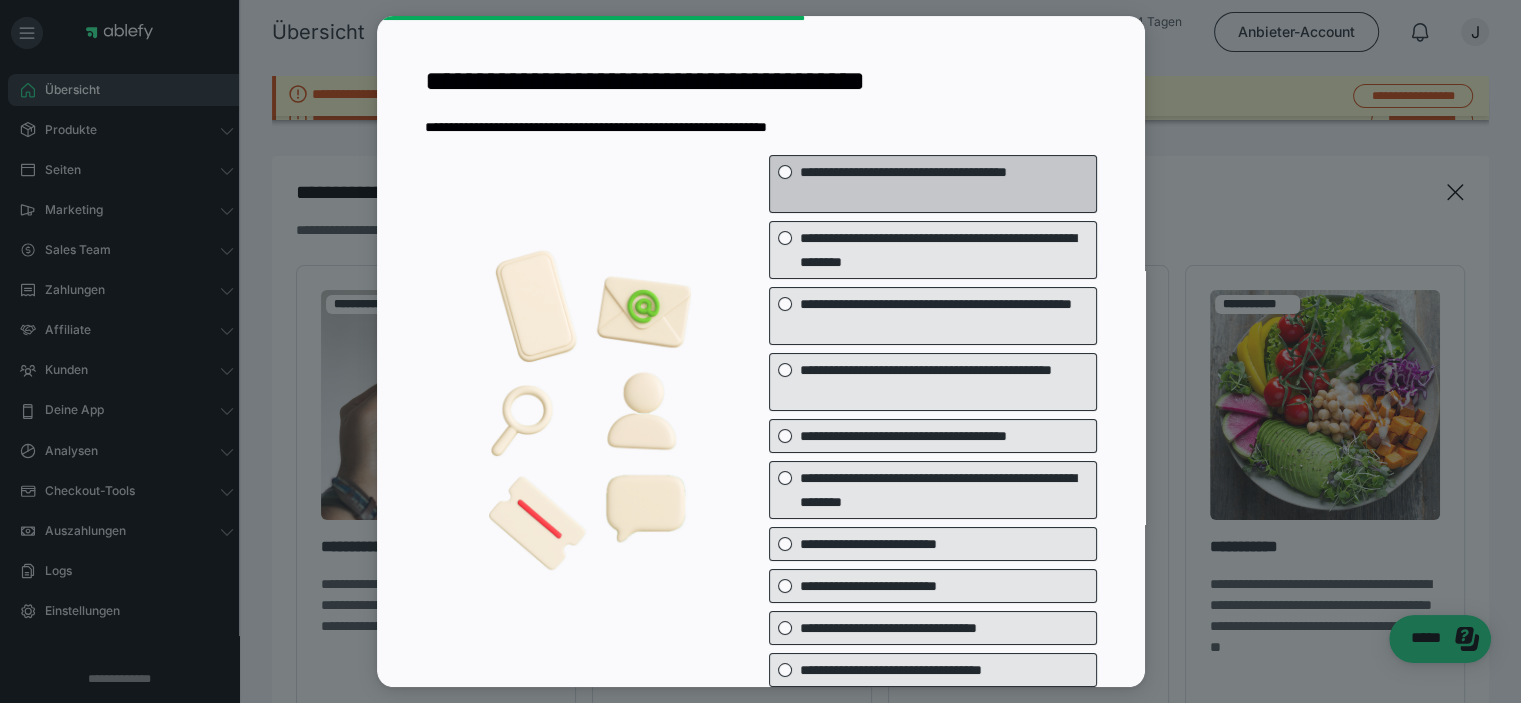 click on "**********" at bounding box center [944, 184] 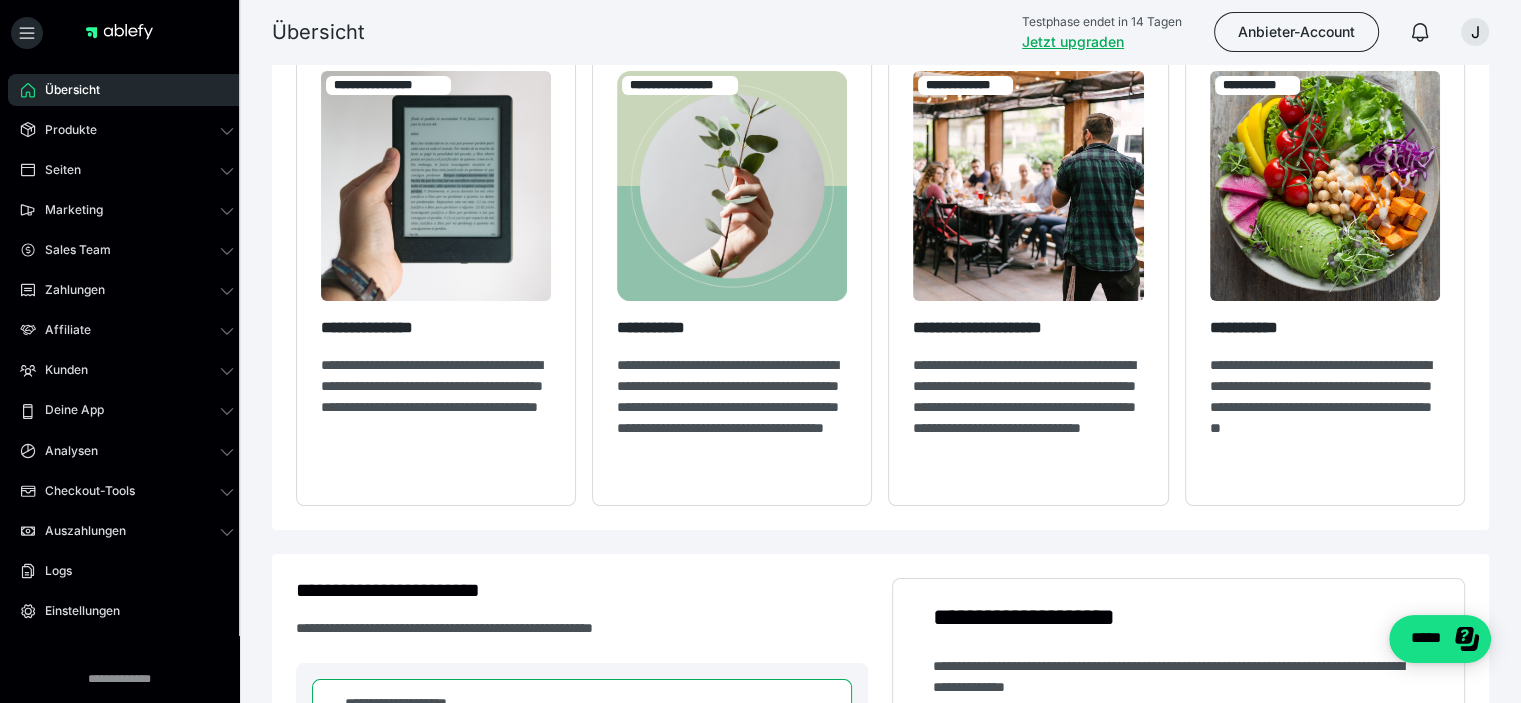 scroll, scrollTop: 0, scrollLeft: 0, axis: both 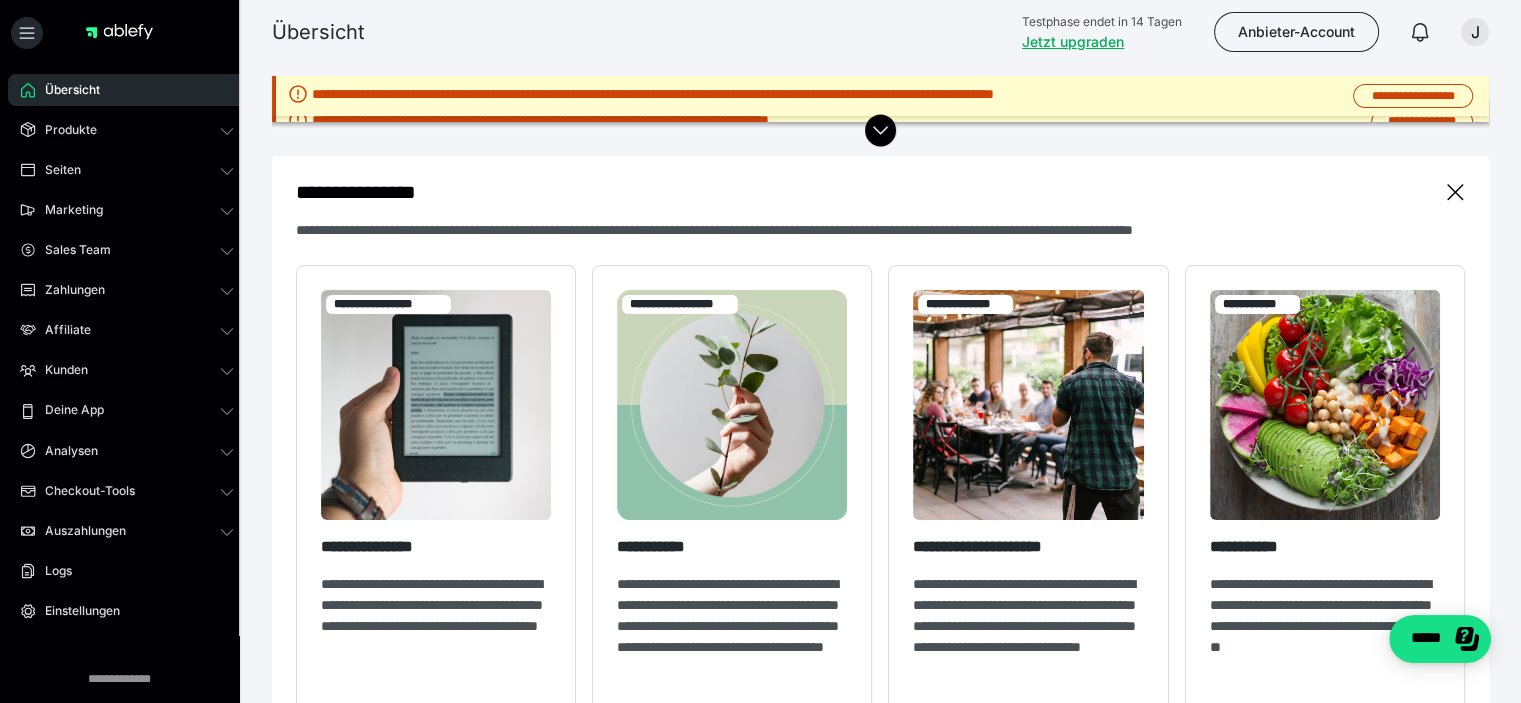 click on "**********" at bounding box center [880, 96] 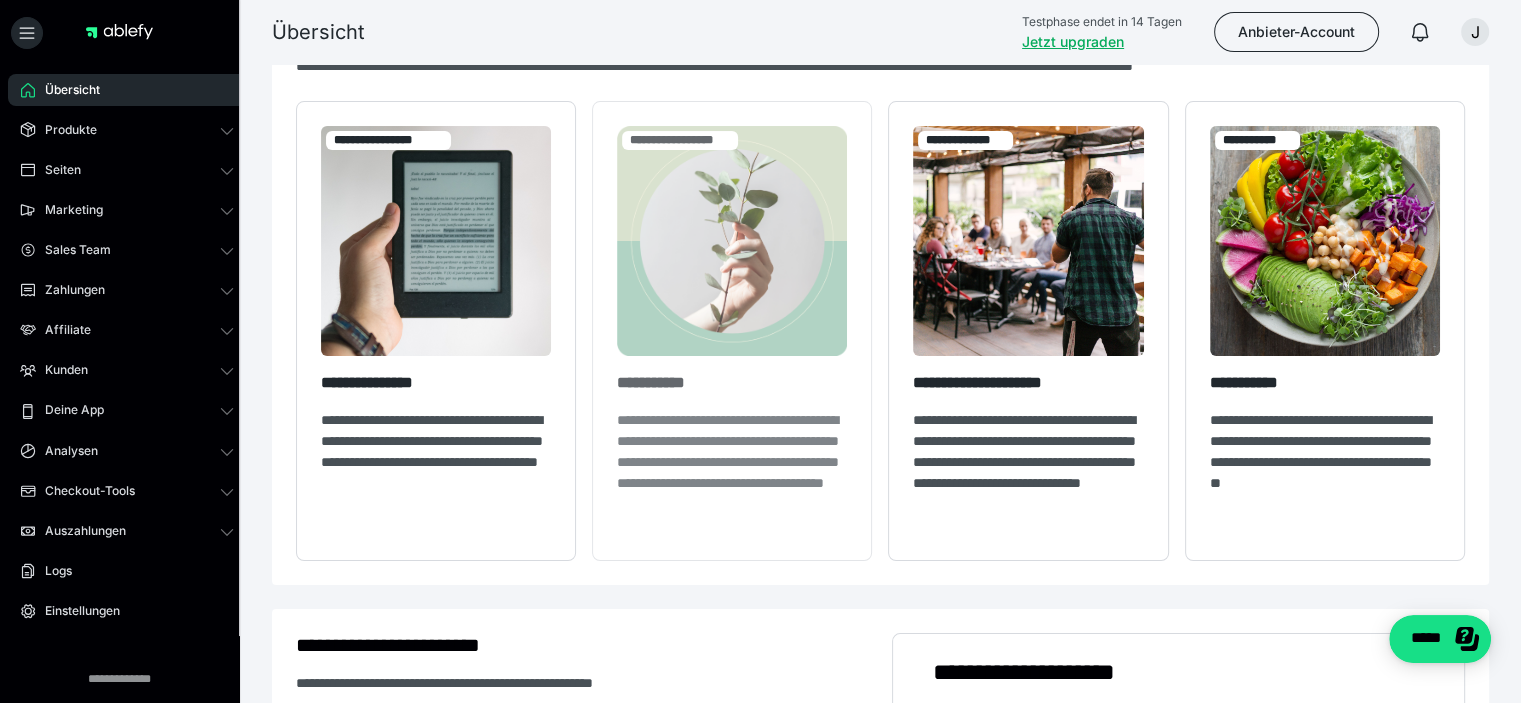 scroll, scrollTop: 164, scrollLeft: 0, axis: vertical 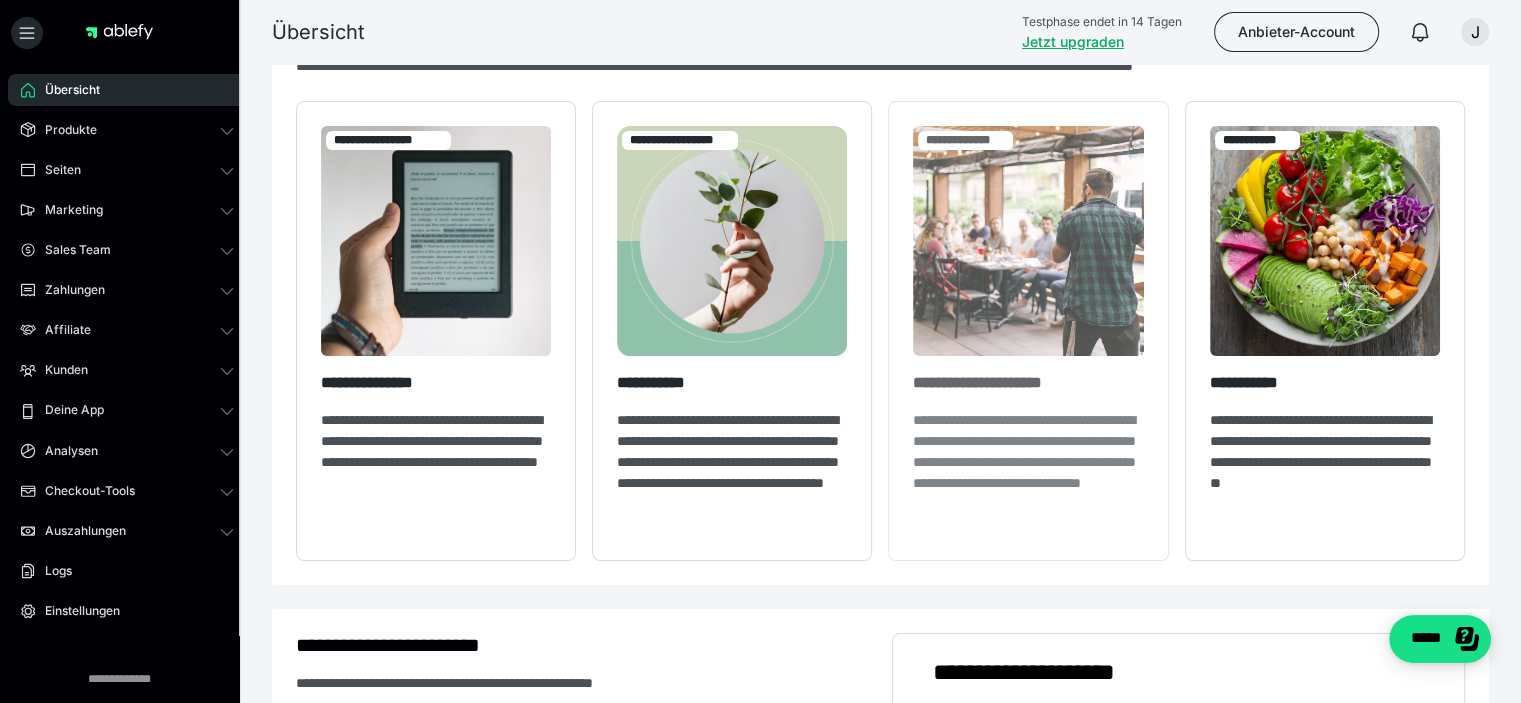 click at bounding box center [1028, 241] 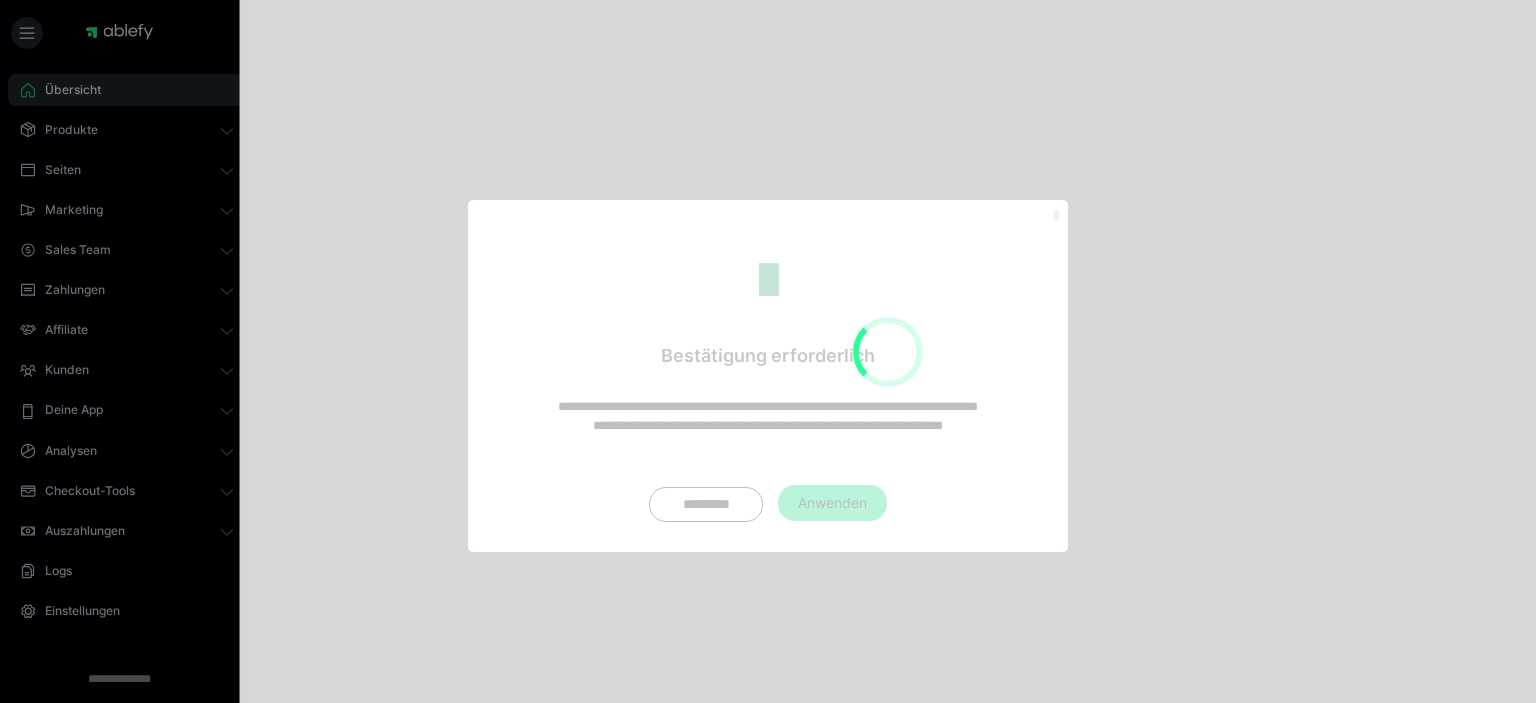 scroll, scrollTop: 0, scrollLeft: 0, axis: both 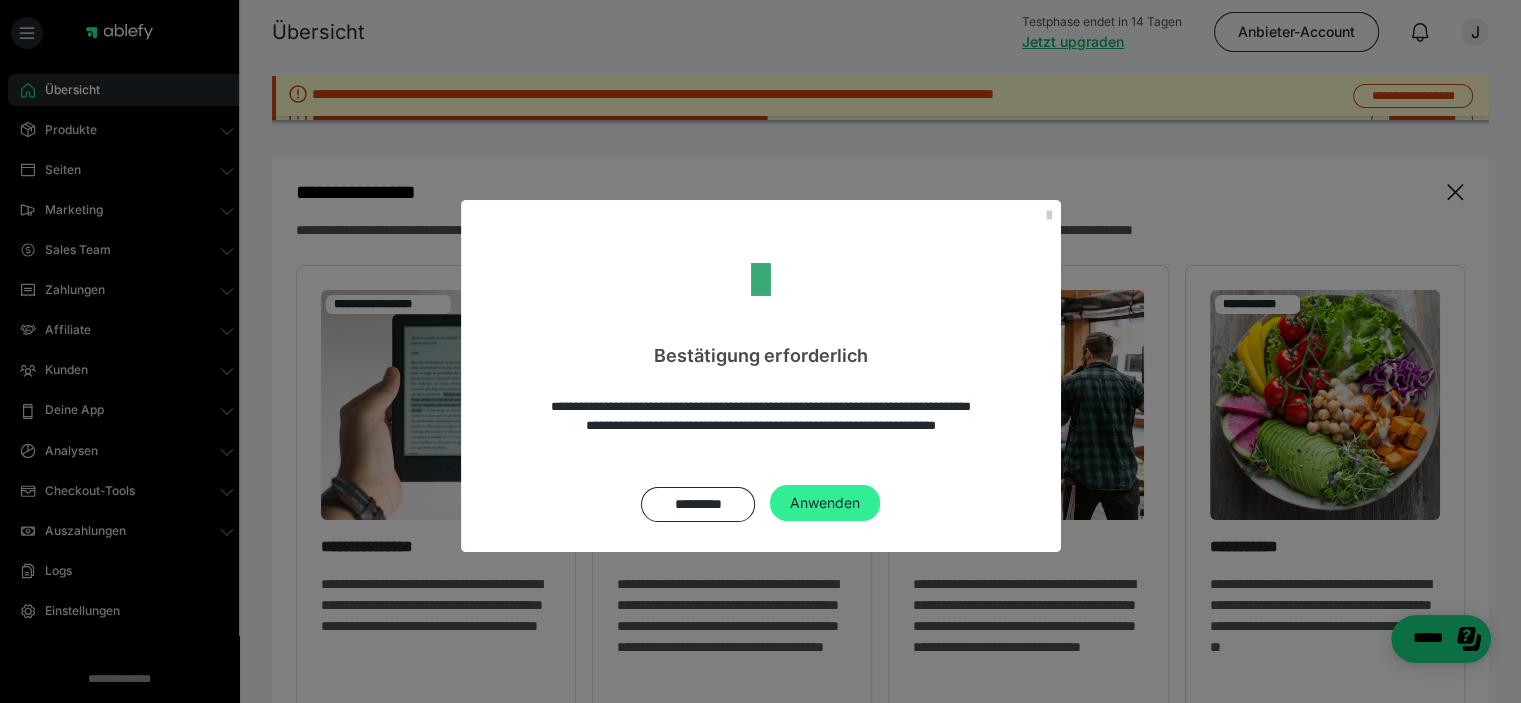 click on "Anwenden" at bounding box center (825, 503) 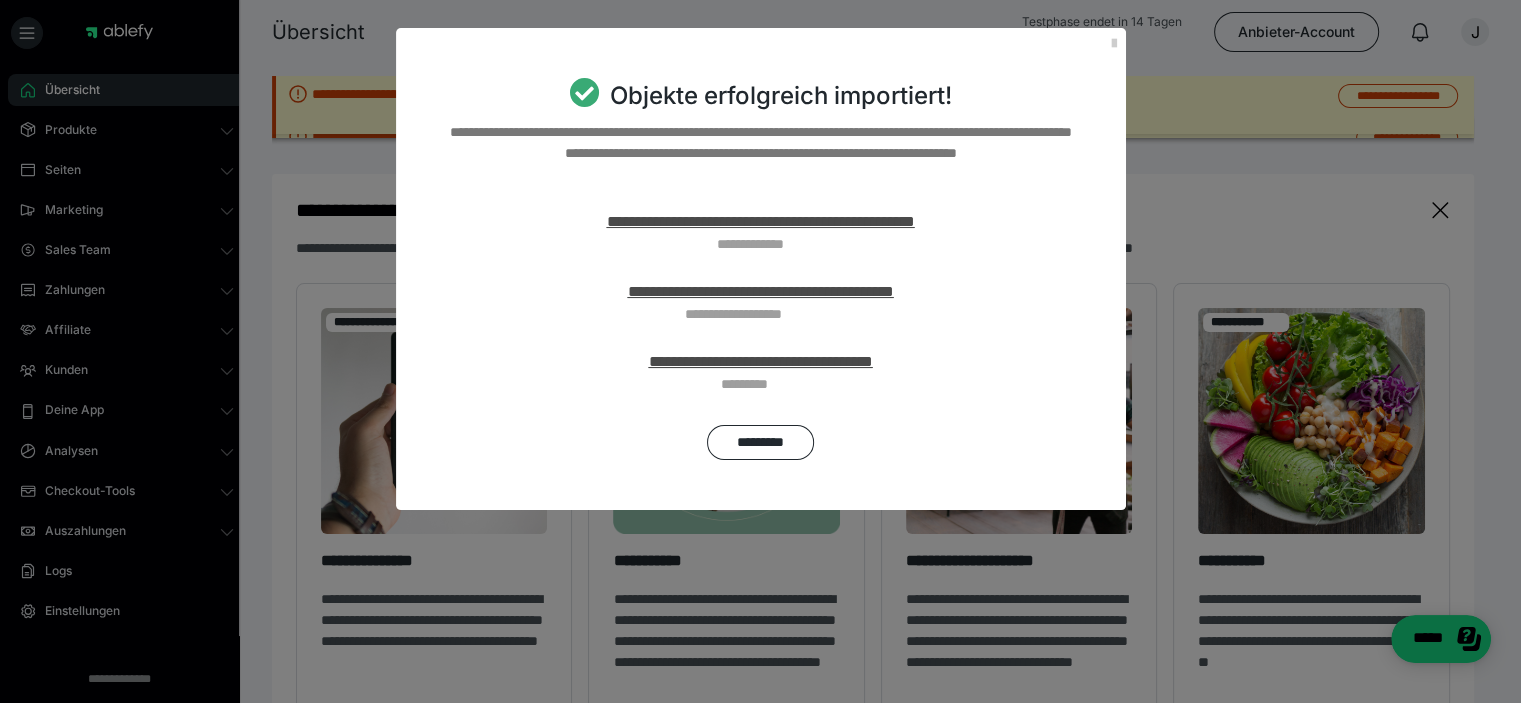 click on "**********" at bounding box center (761, 221) 